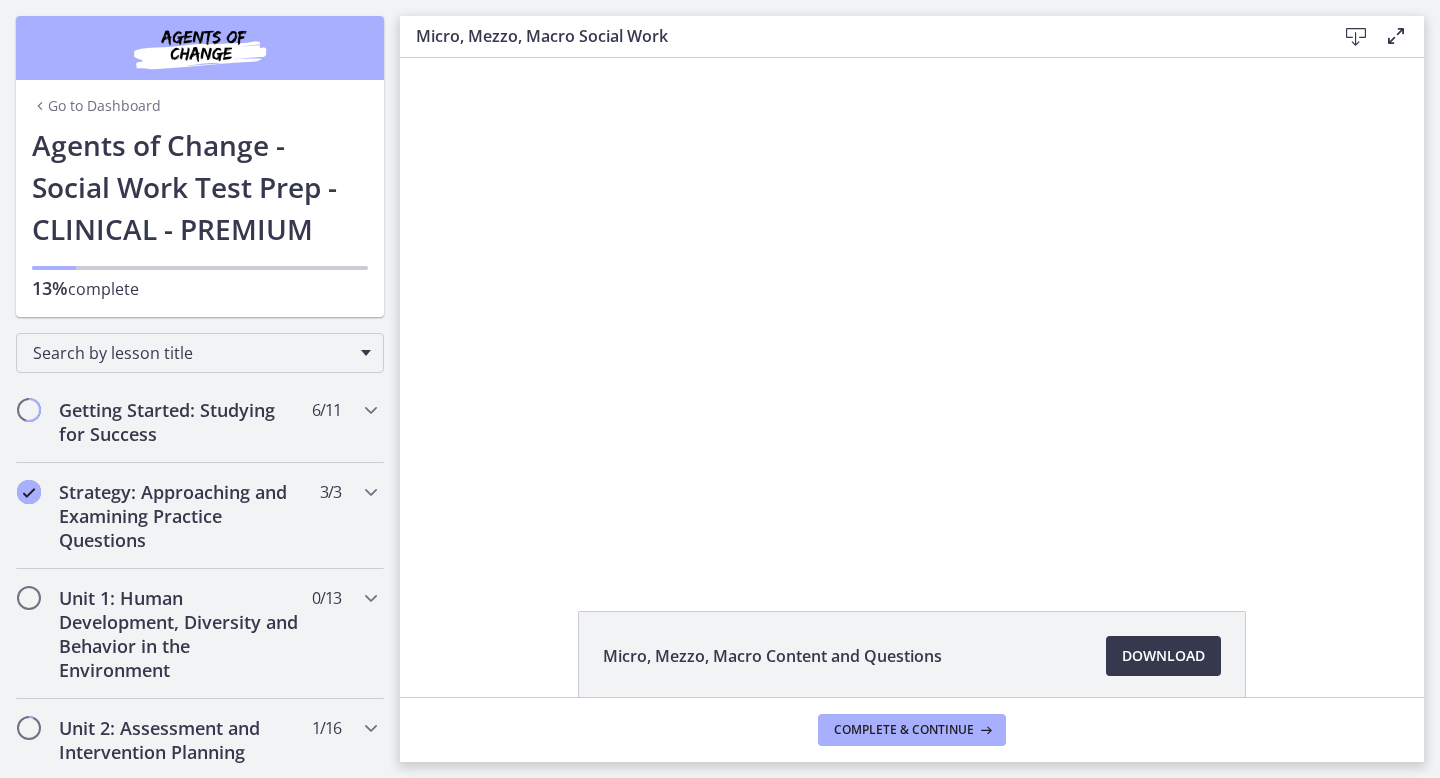 scroll, scrollTop: 0, scrollLeft: 0, axis: both 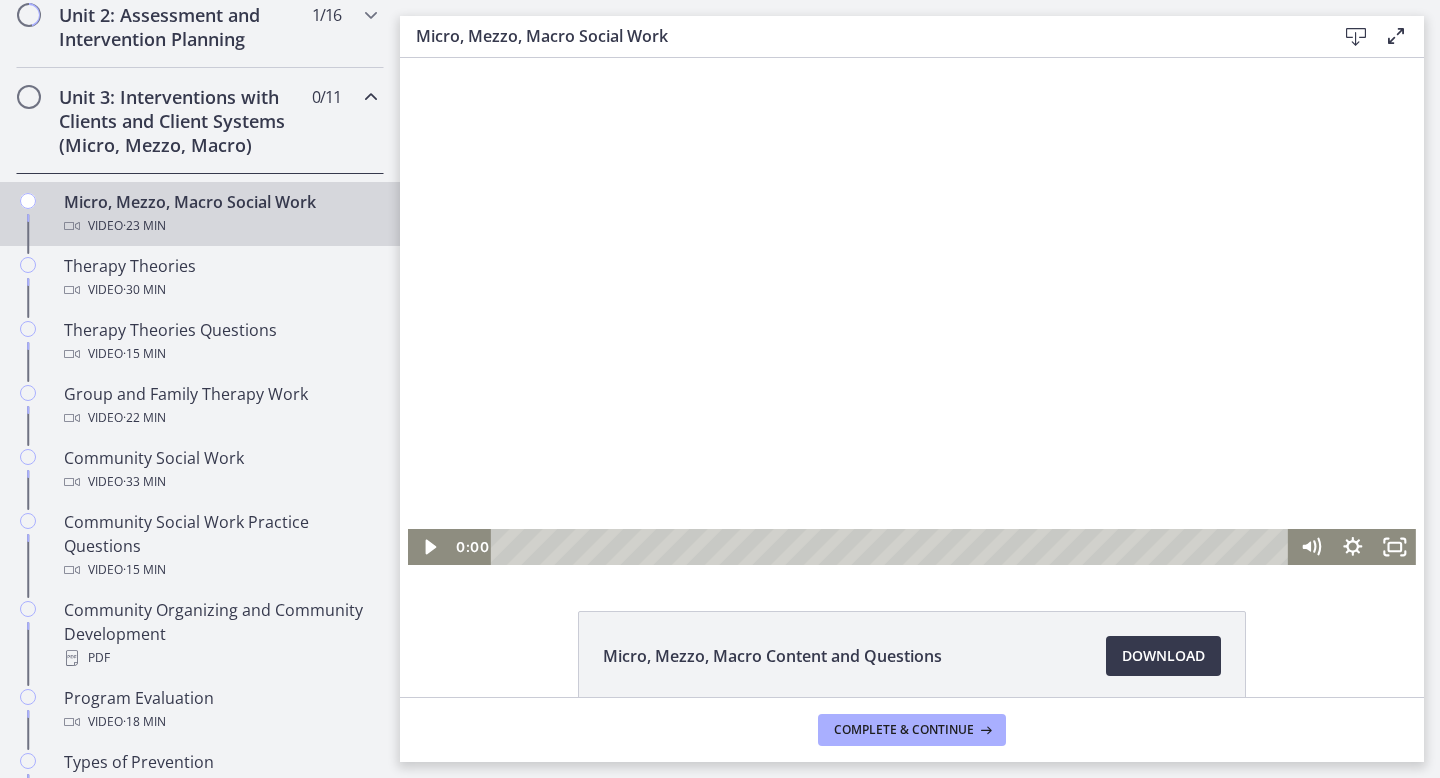 click at bounding box center (892, 547) 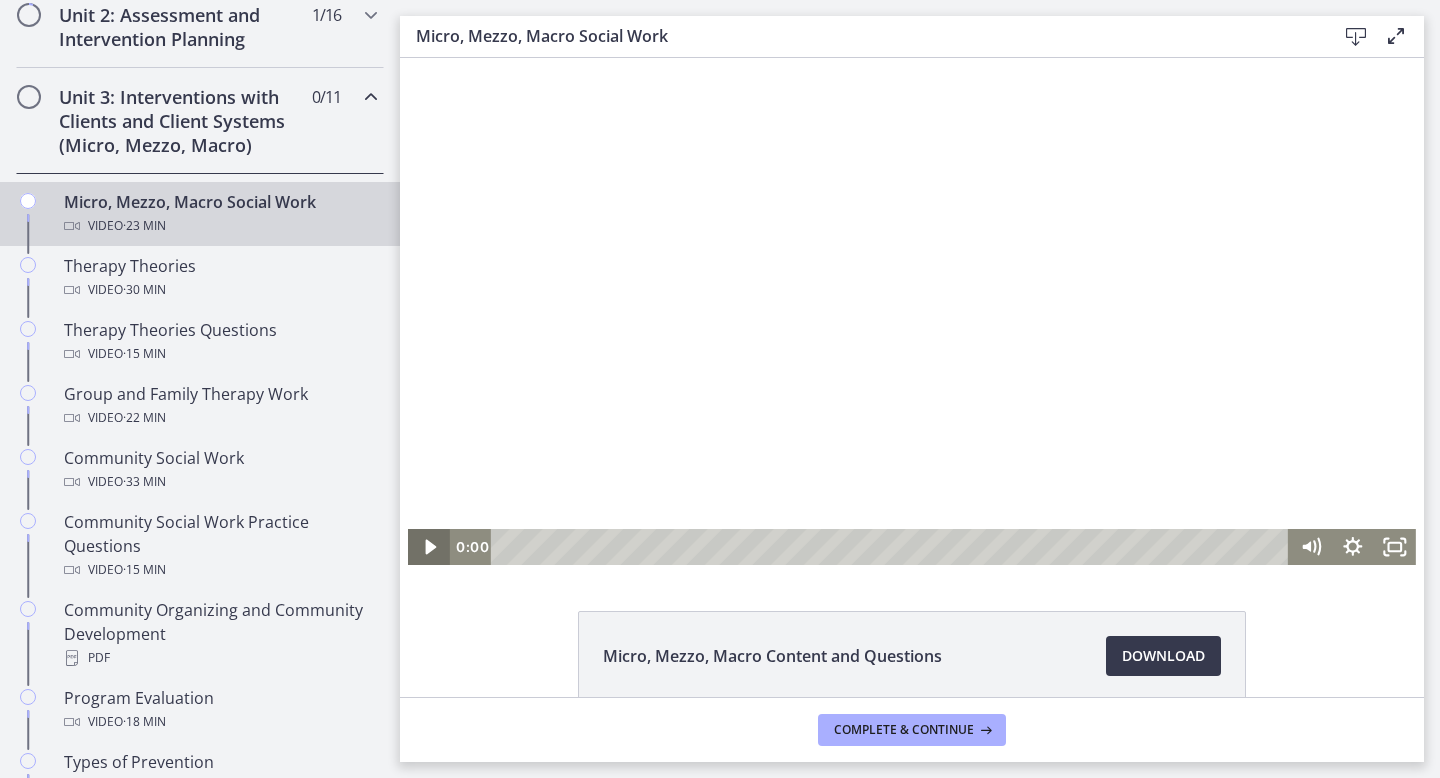 click 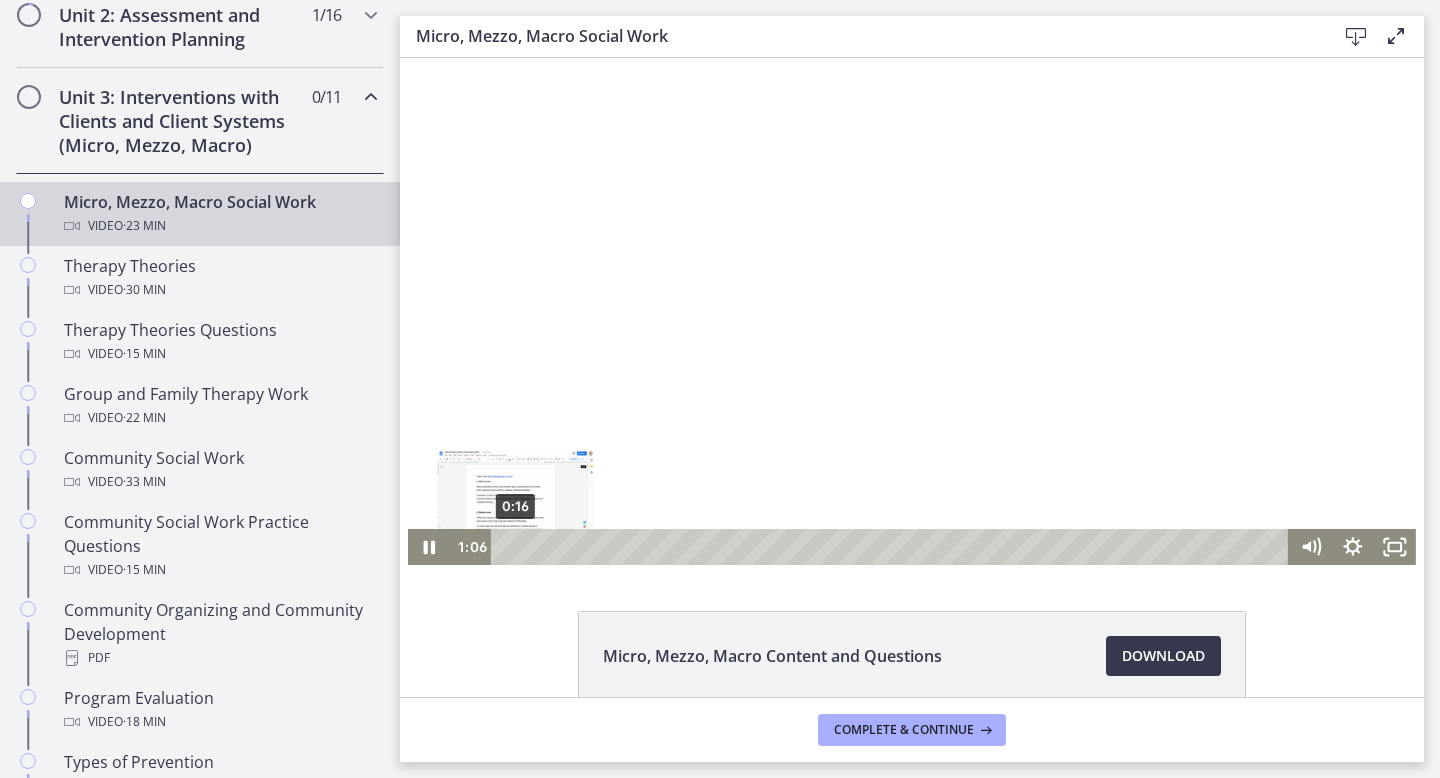 click on "0:16" at bounding box center [892, 547] 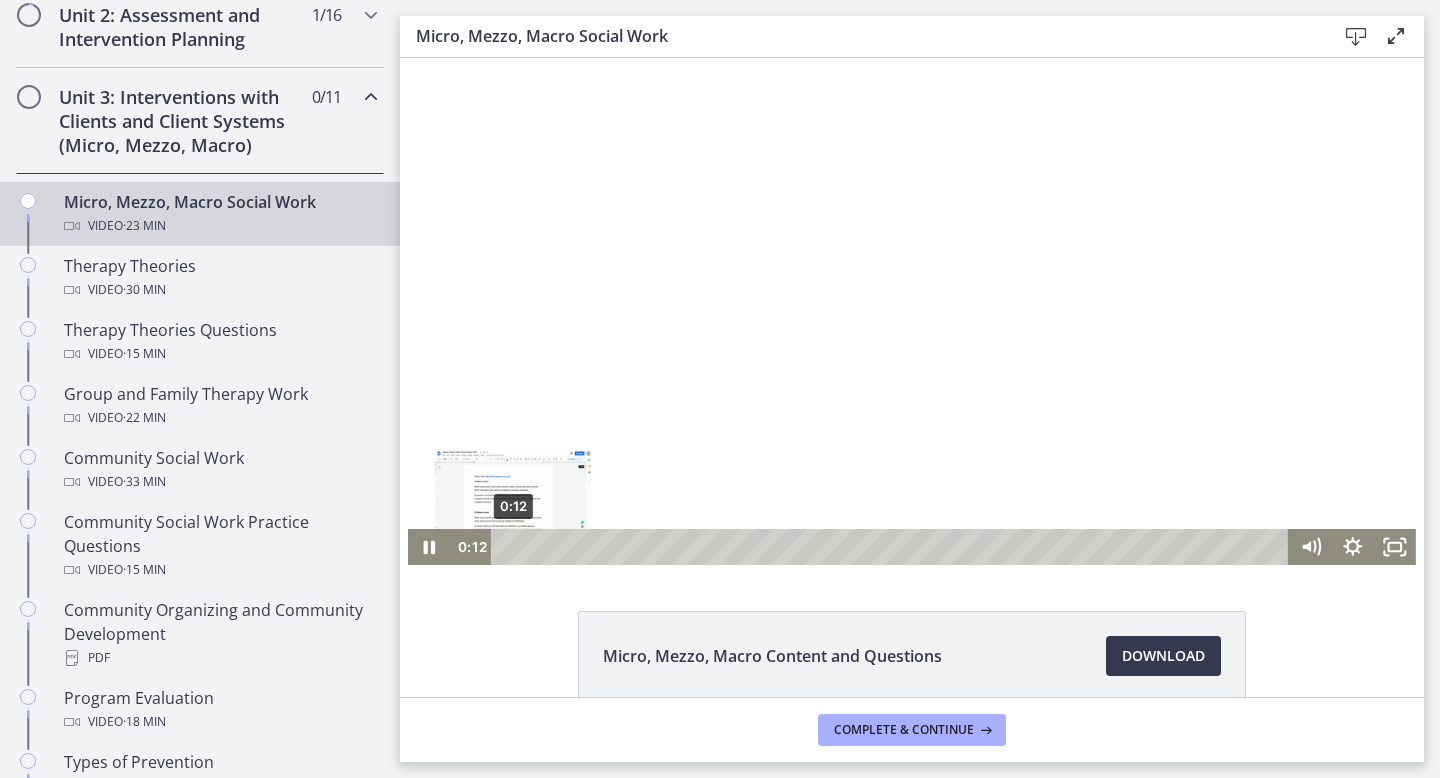click at bounding box center (513, 547) 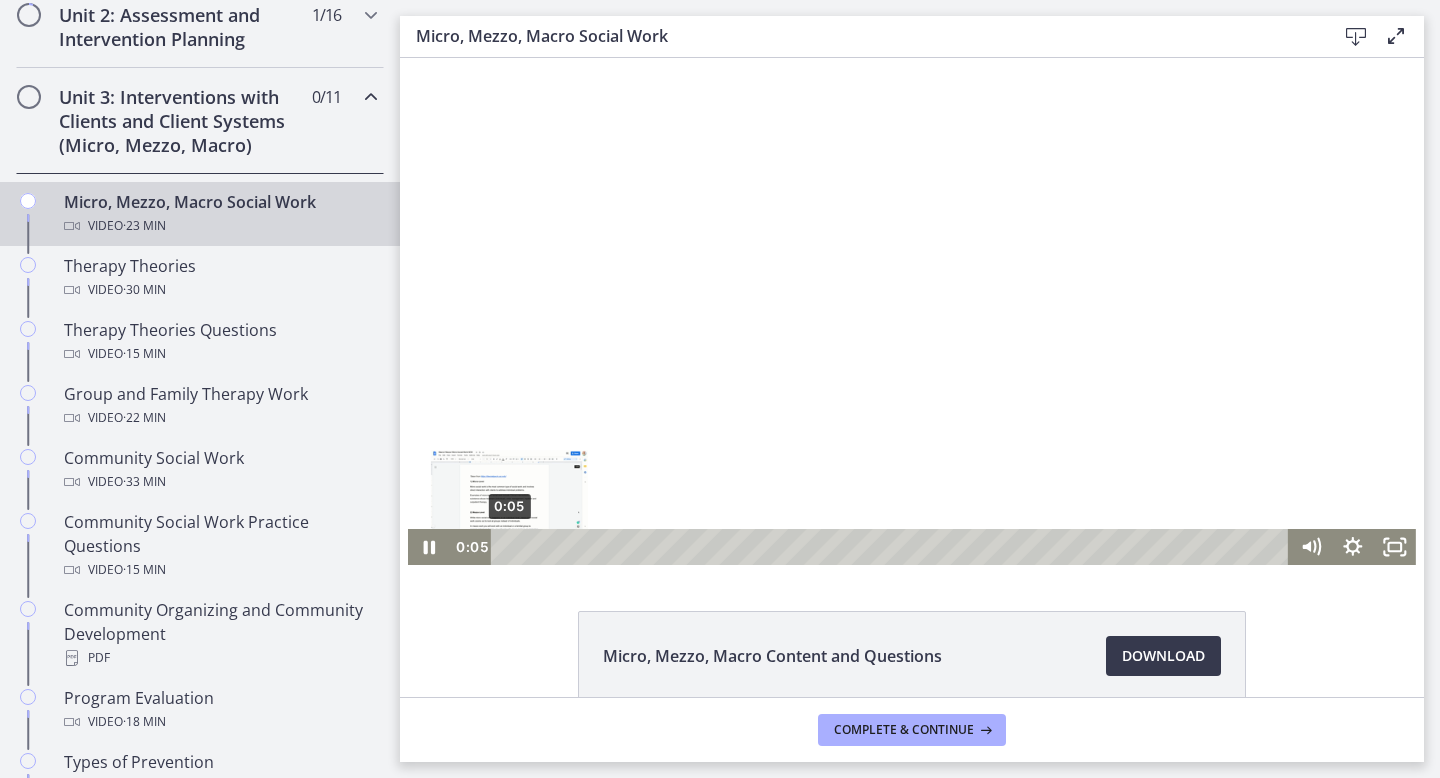 drag, startPoint x: 513, startPoint y: 549, endPoint x: 502, endPoint y: 548, distance: 11.045361 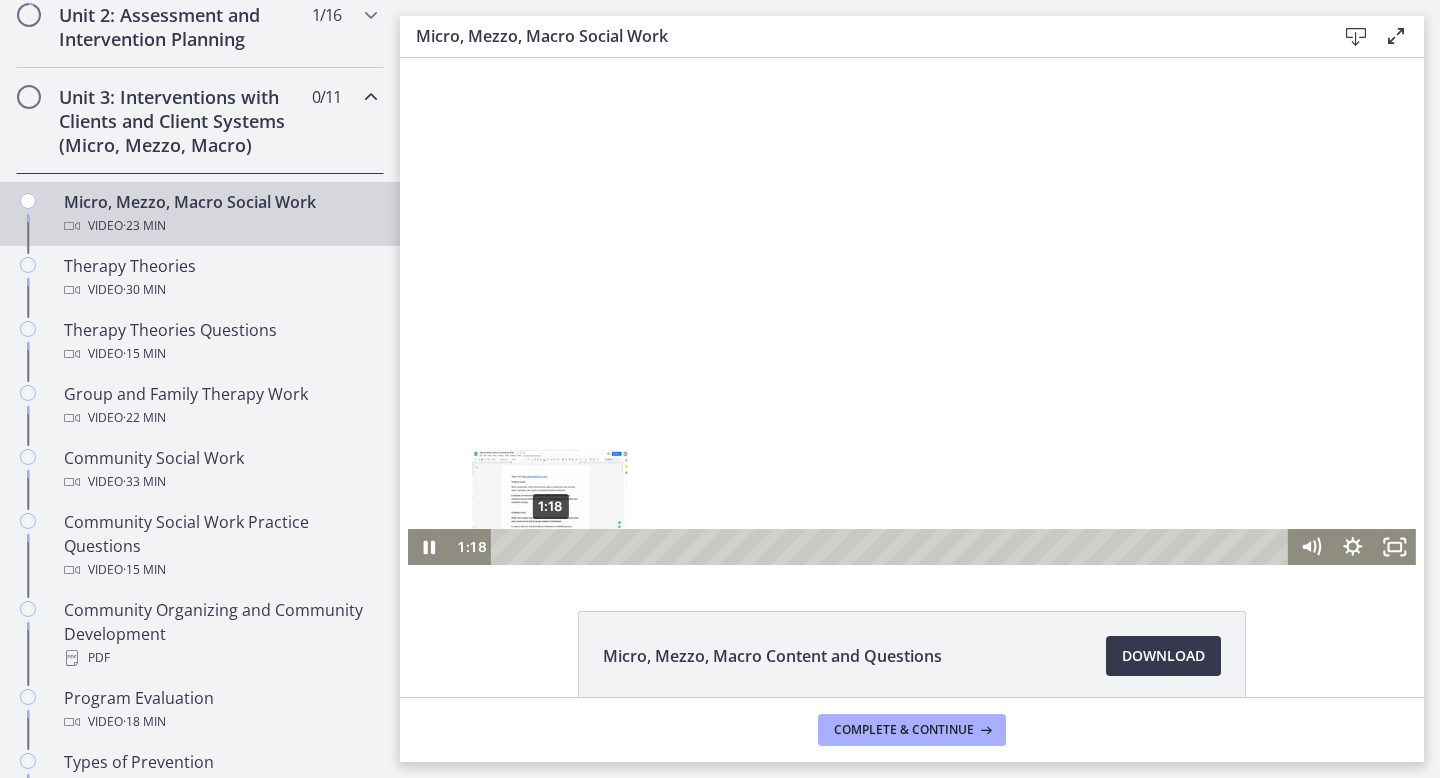 click on "1:18" at bounding box center [892, 547] 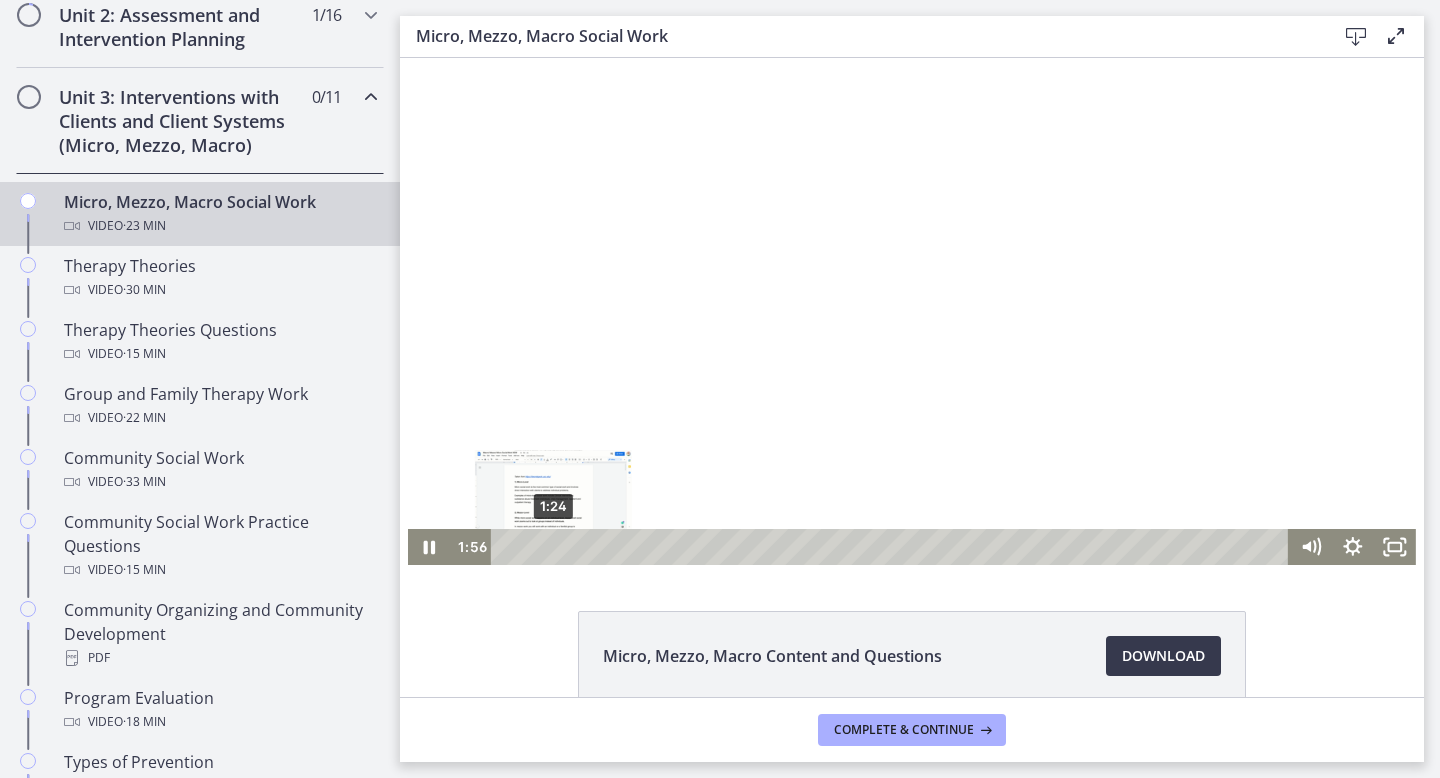 click on "1:24" at bounding box center (892, 547) 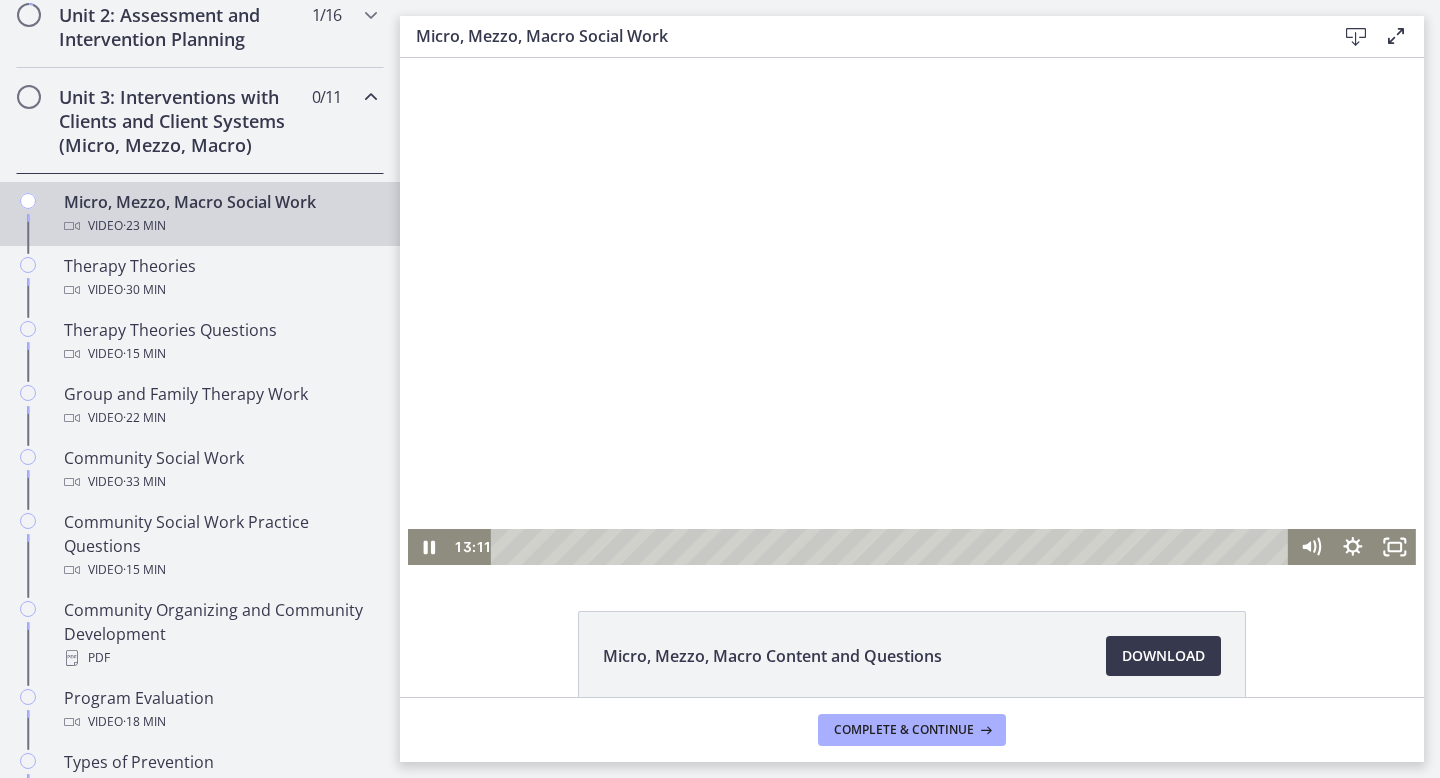 click at bounding box center [912, 311] 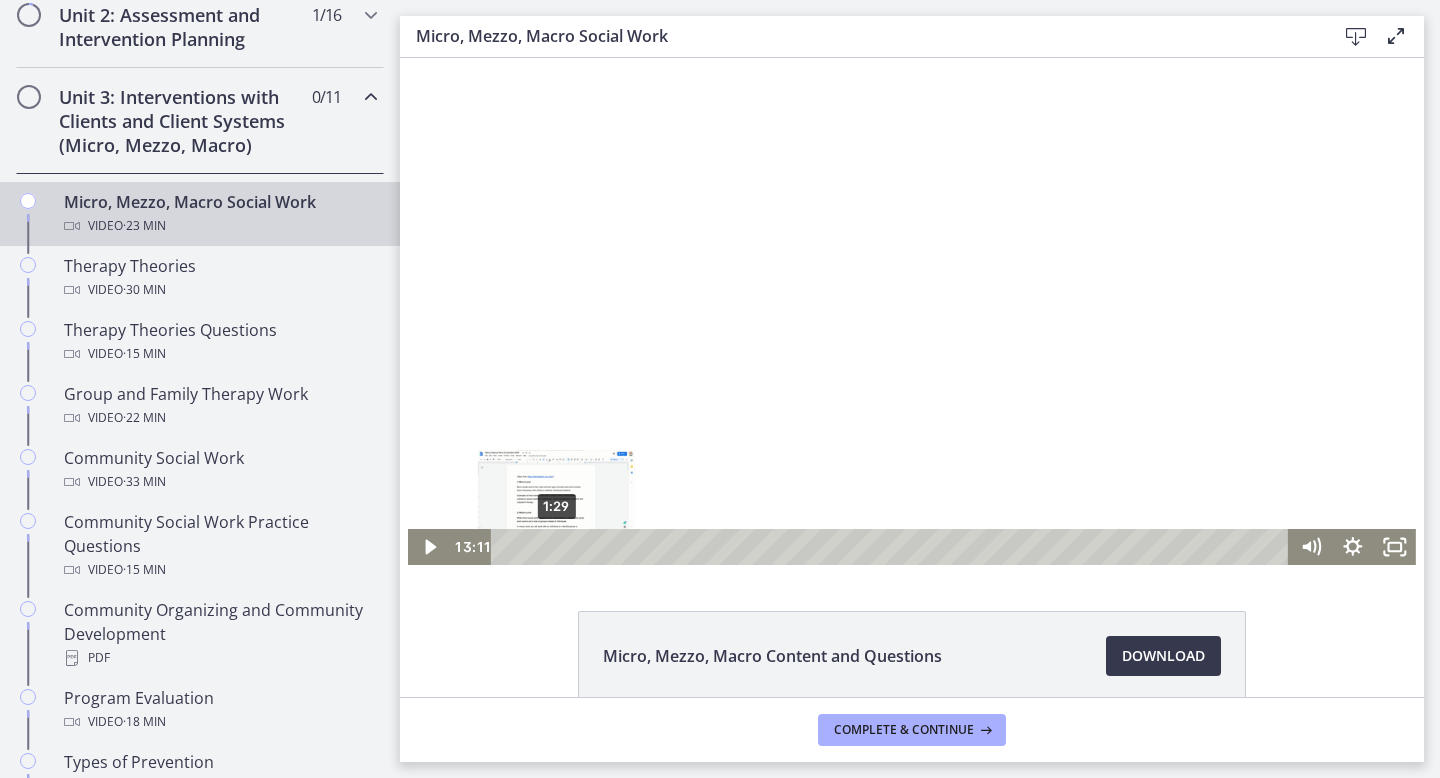 click on "1:29" at bounding box center (892, 547) 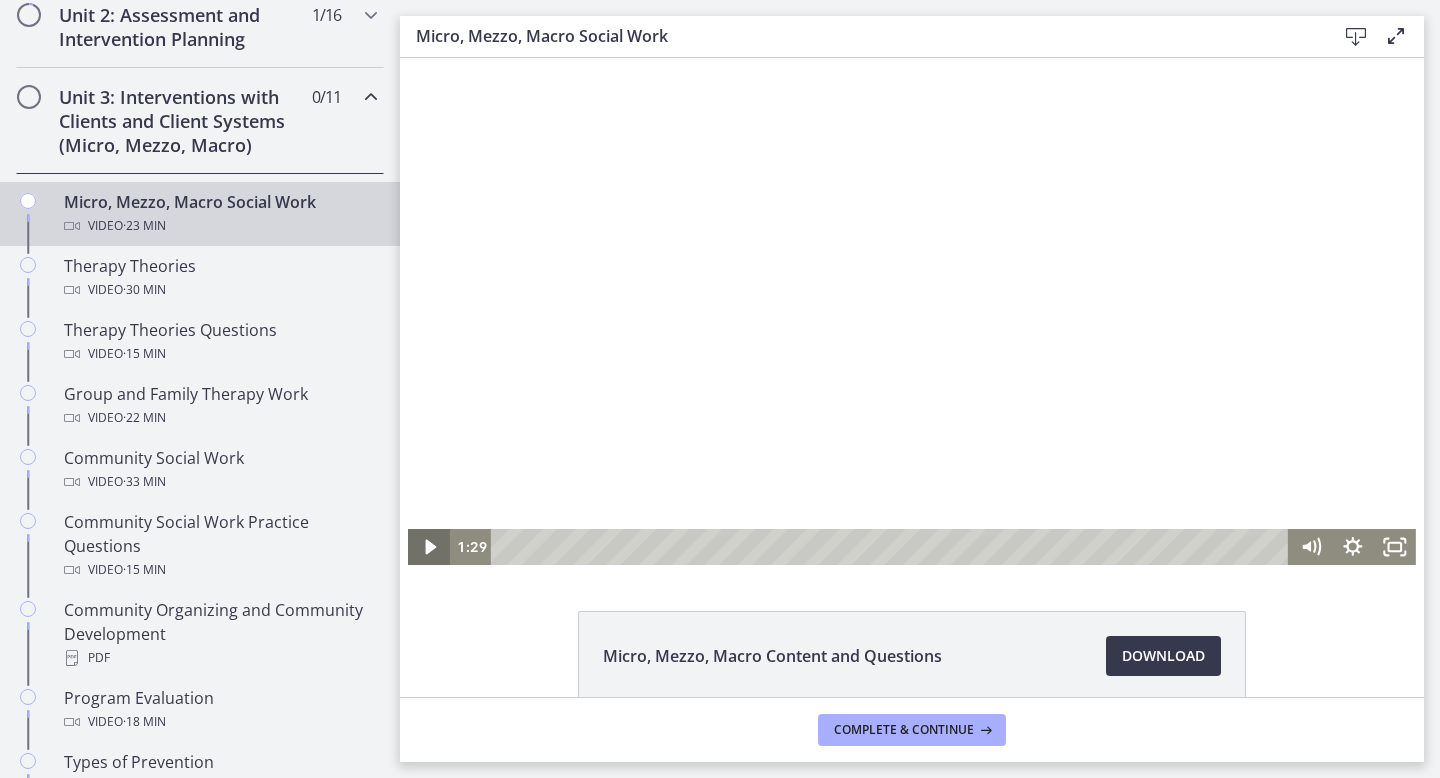 click 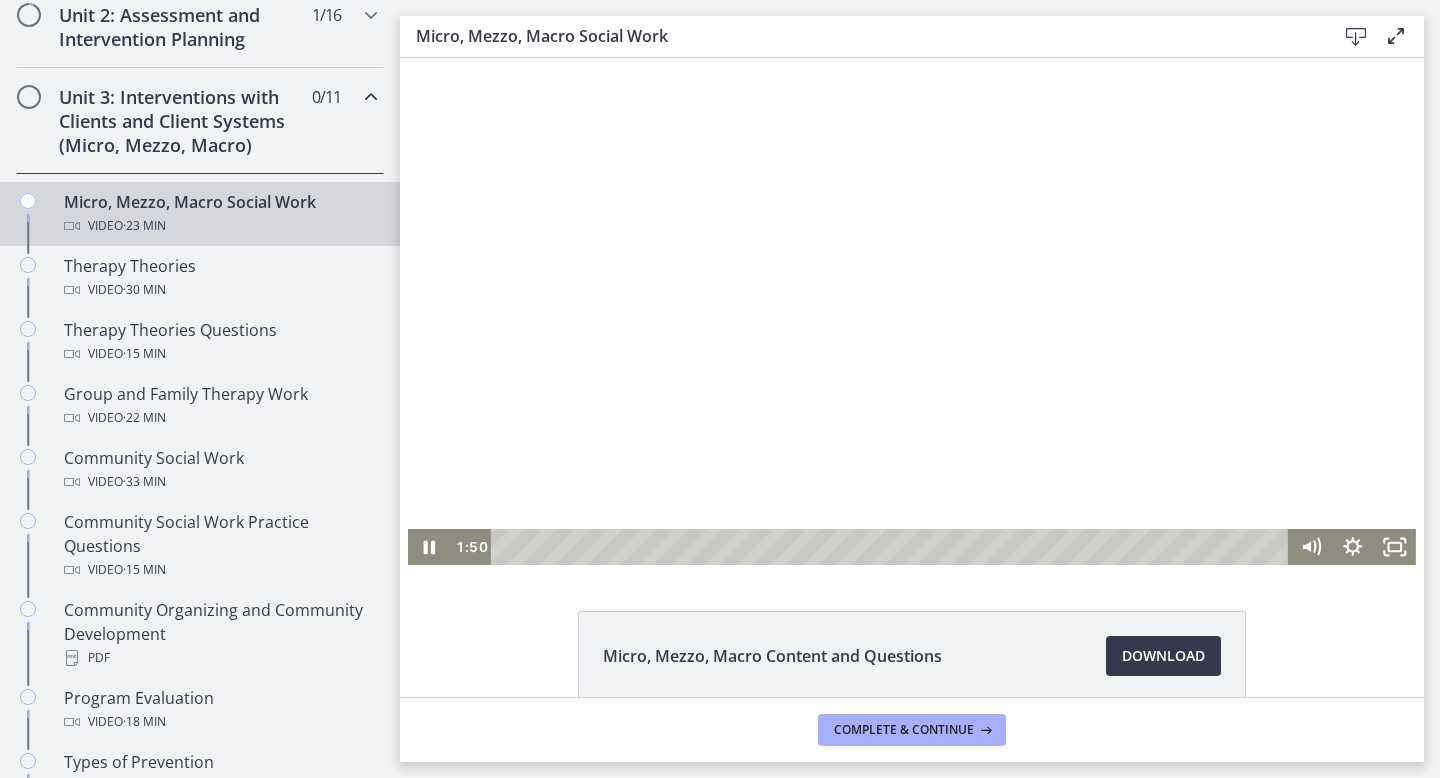 click at bounding box center [912, 311] 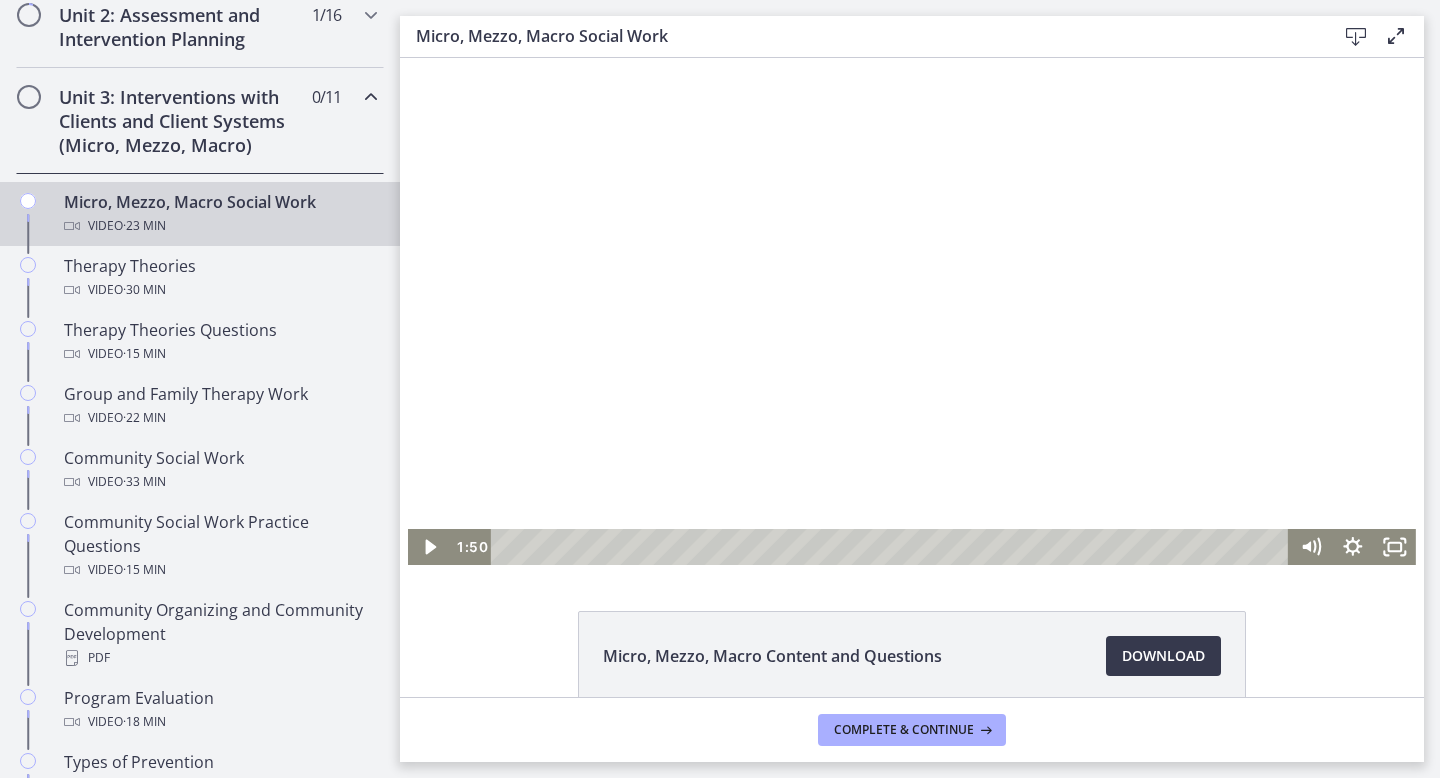 click at bounding box center (912, 311) 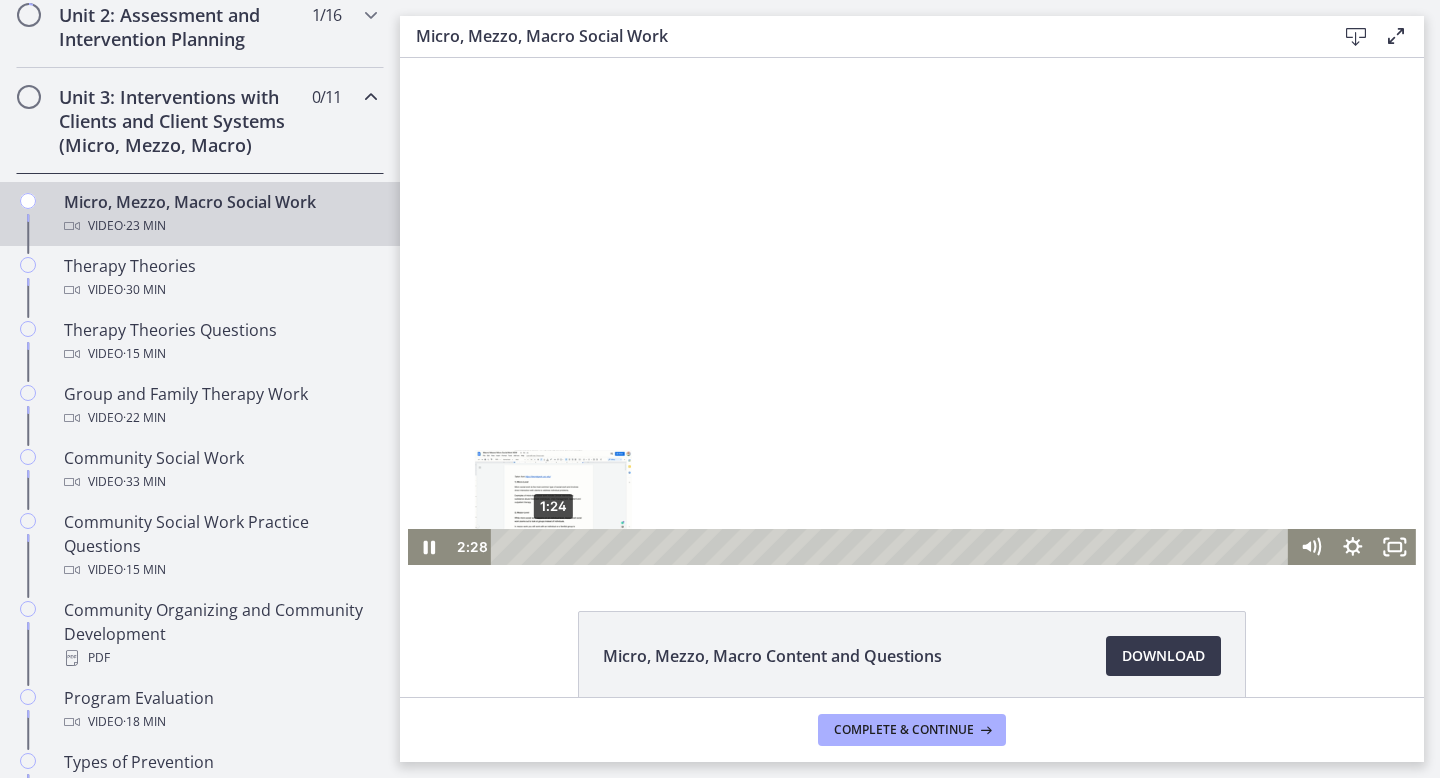 click on "1:24" at bounding box center [892, 547] 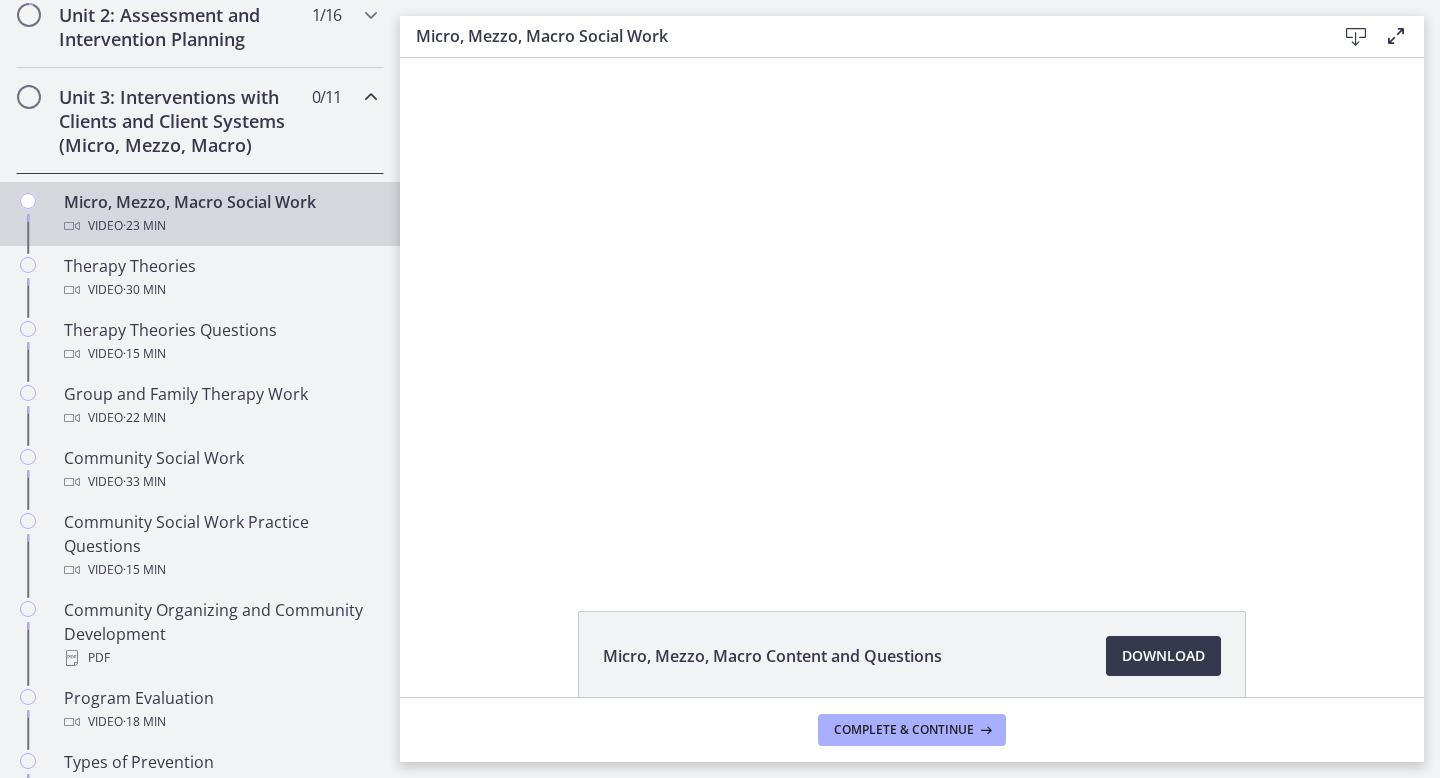 click at bounding box center (912, 311) 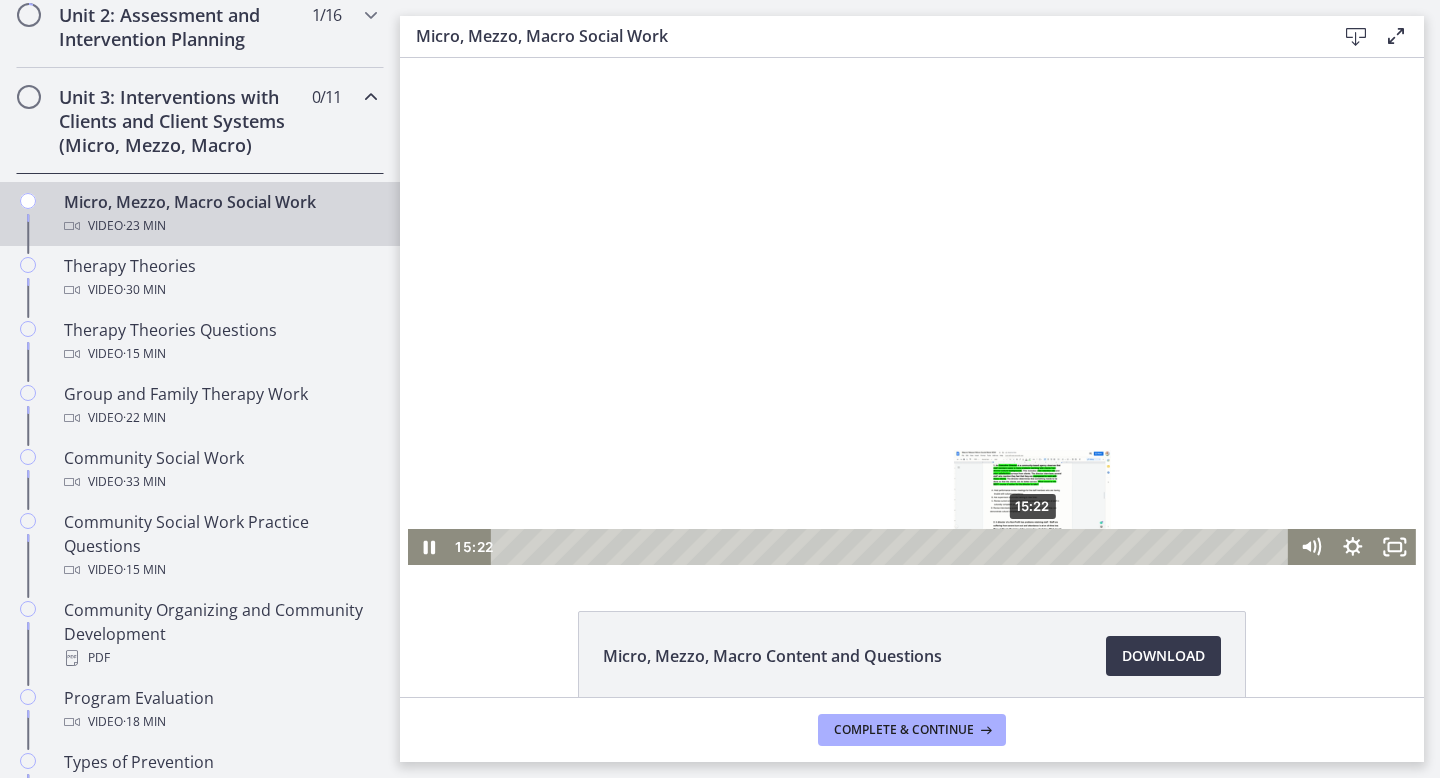 click at bounding box center (1033, 547) 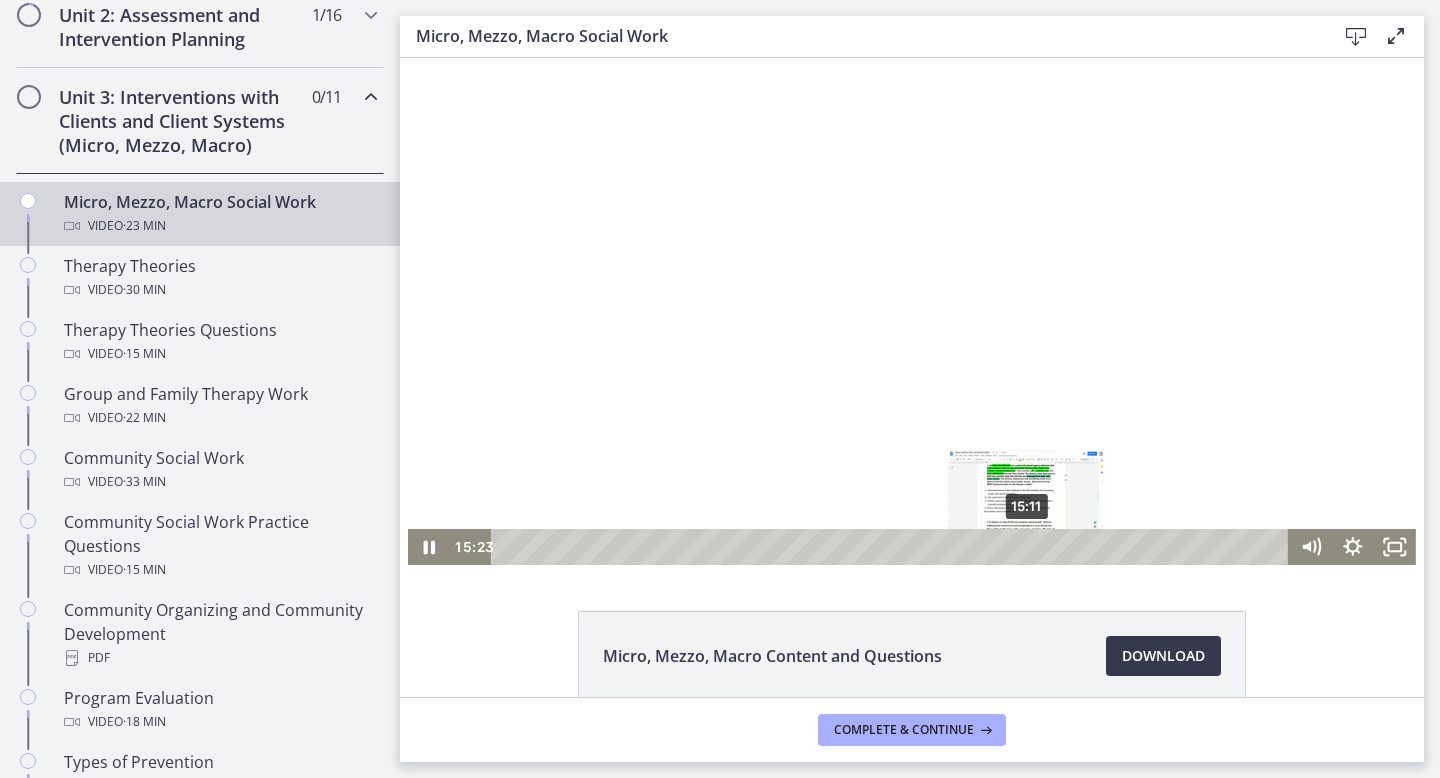 click at bounding box center (1034, 547) 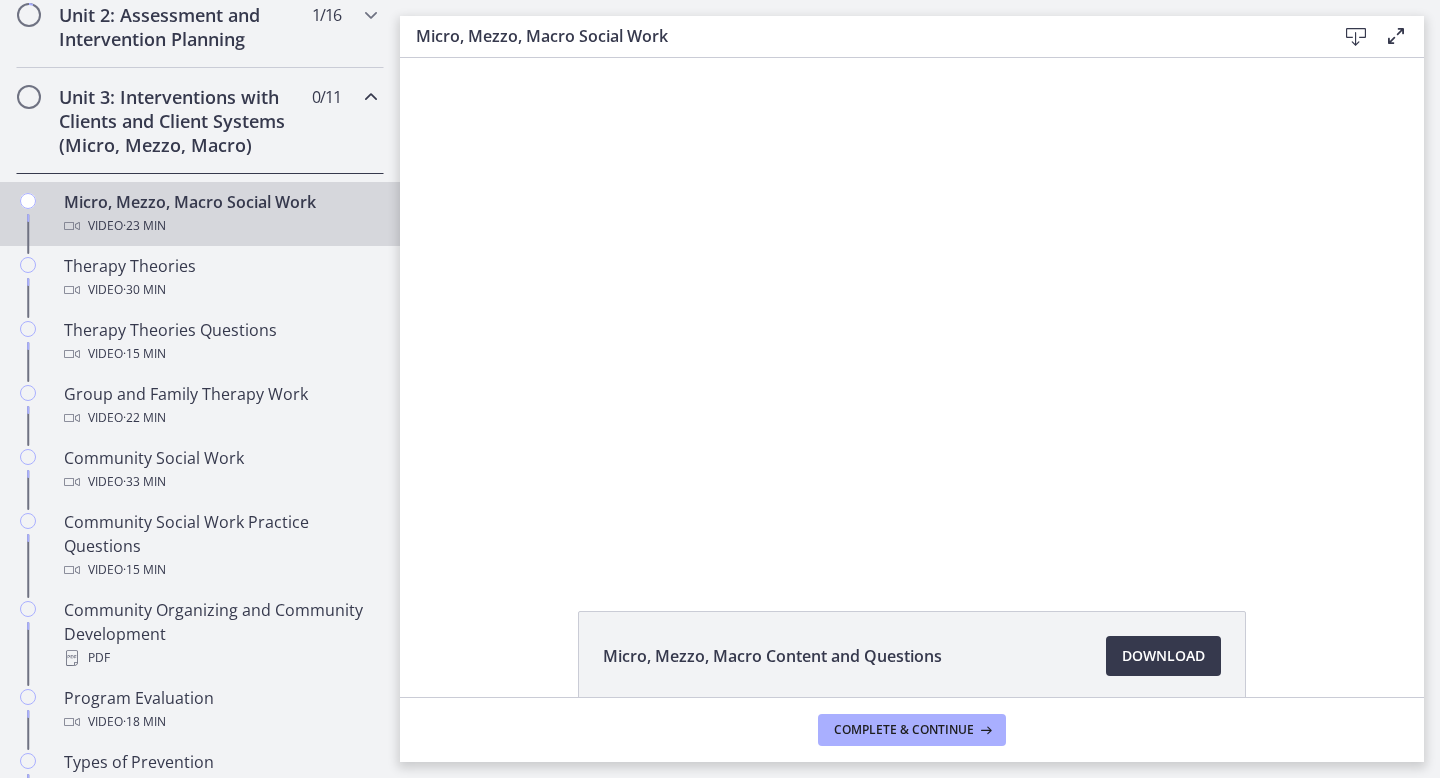 click at bounding box center [912, 311] 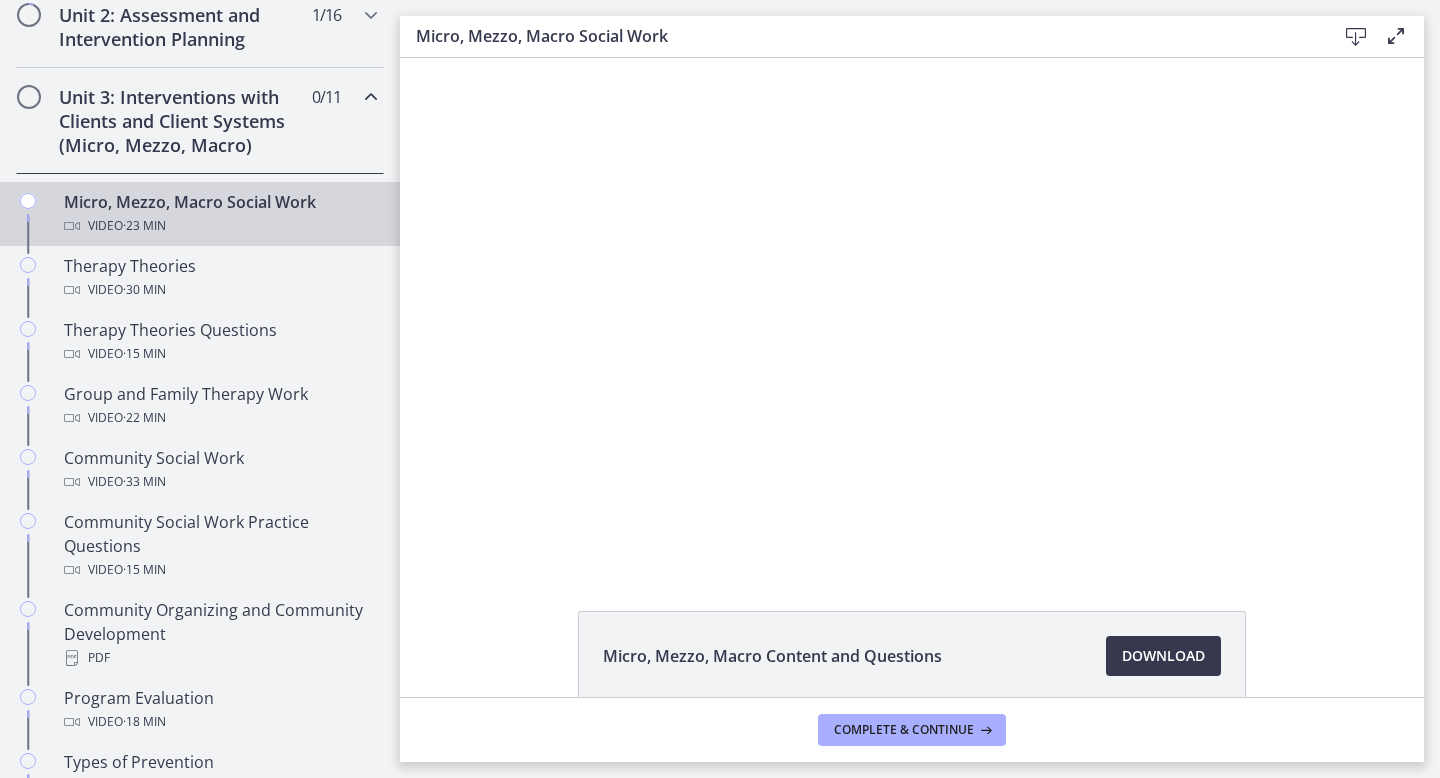 click at bounding box center (912, 311) 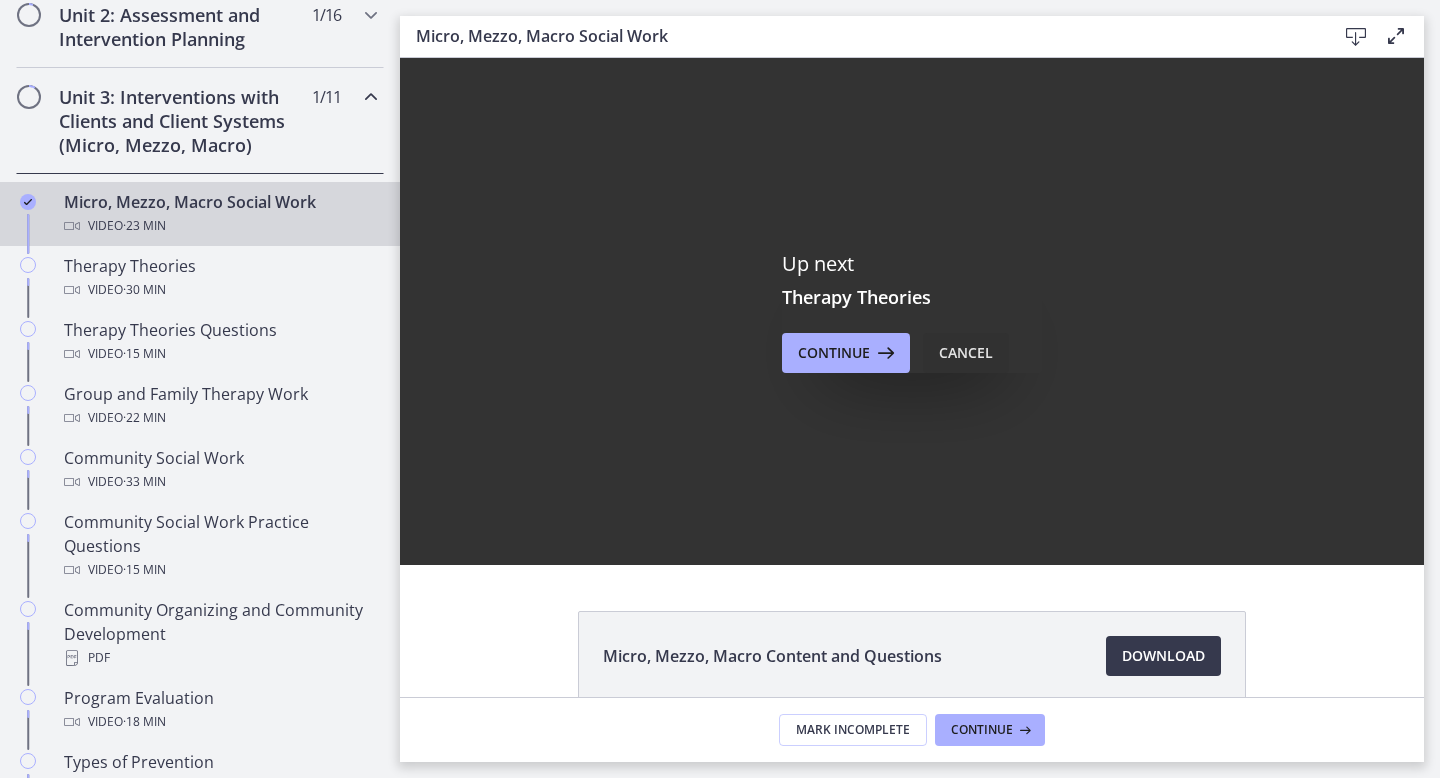 click on "Cancel" at bounding box center [966, 353] 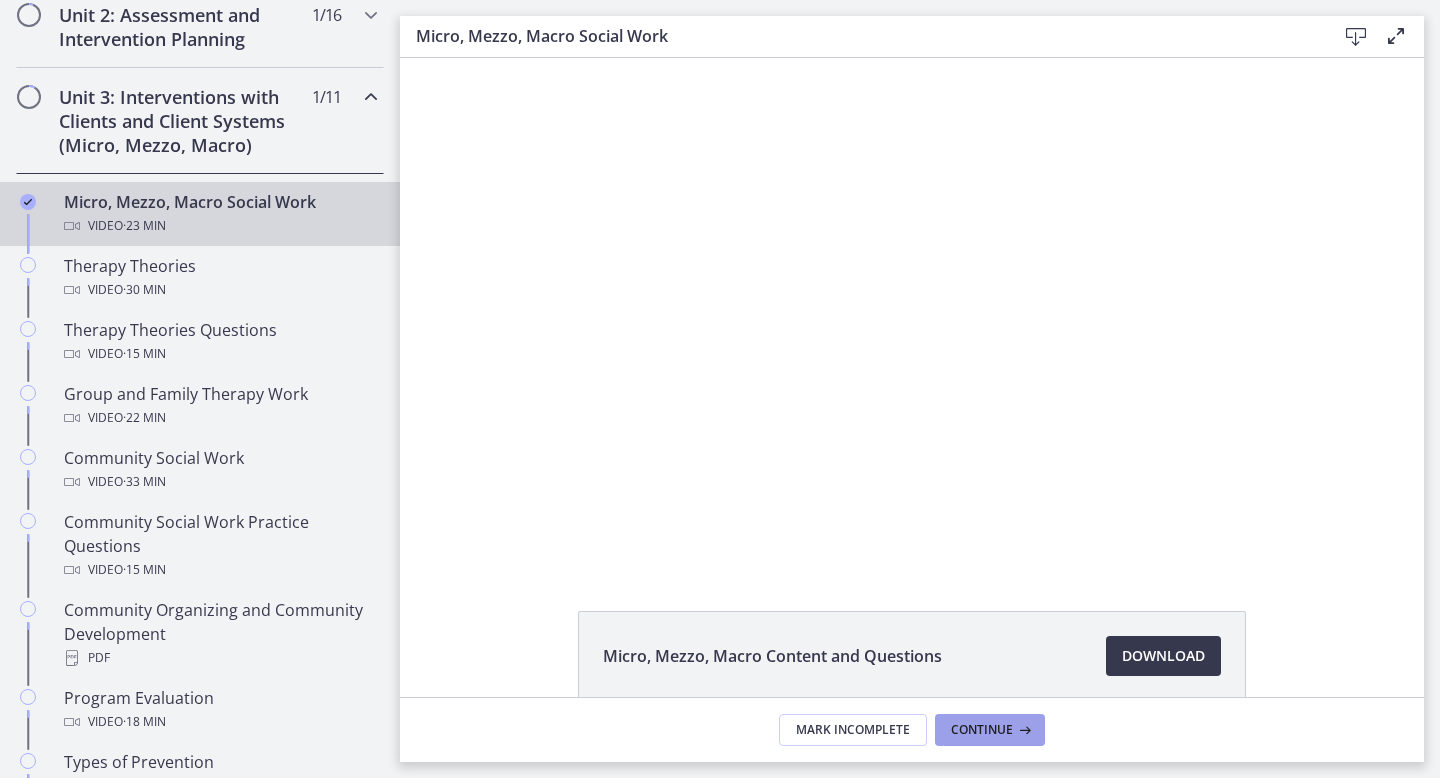 click on "Continue" at bounding box center (982, 730) 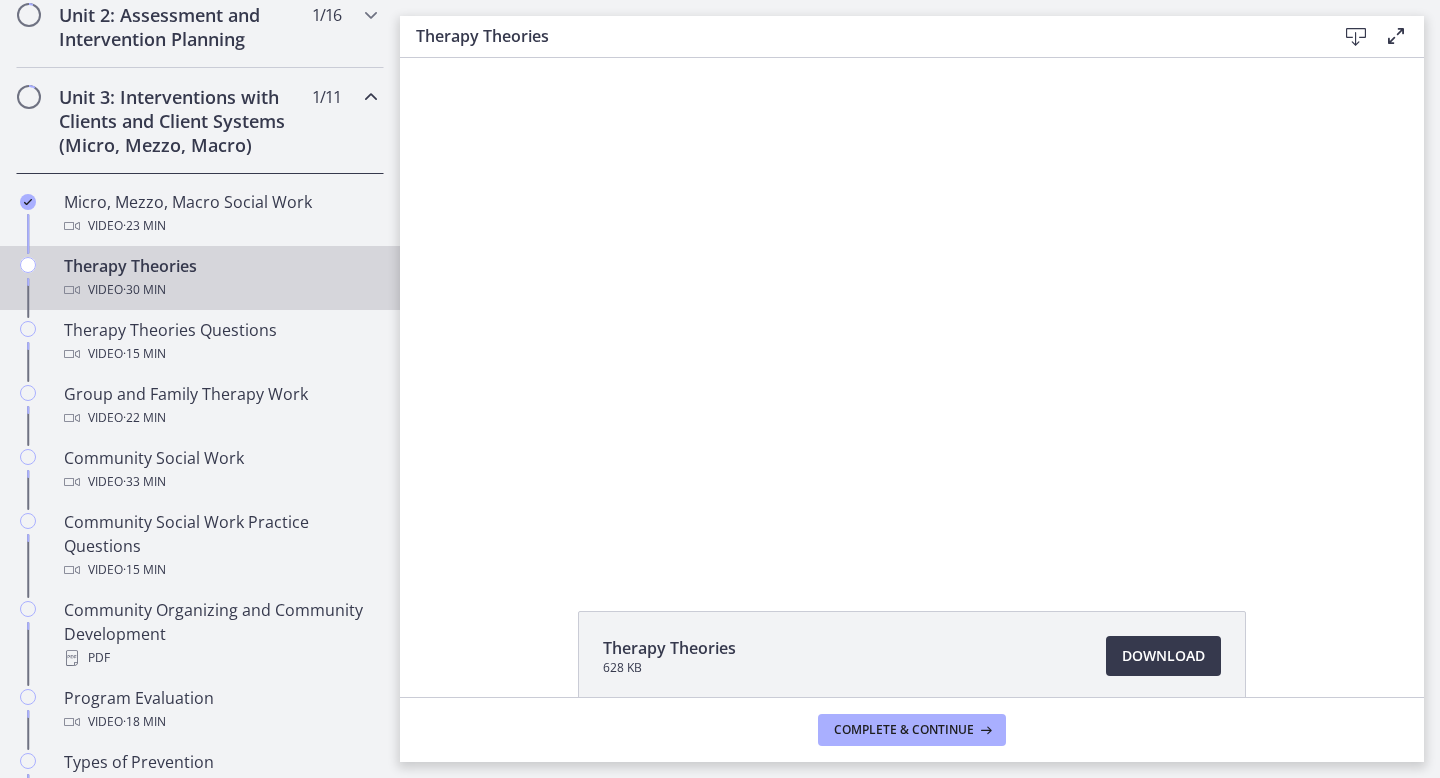 scroll, scrollTop: 0, scrollLeft: 0, axis: both 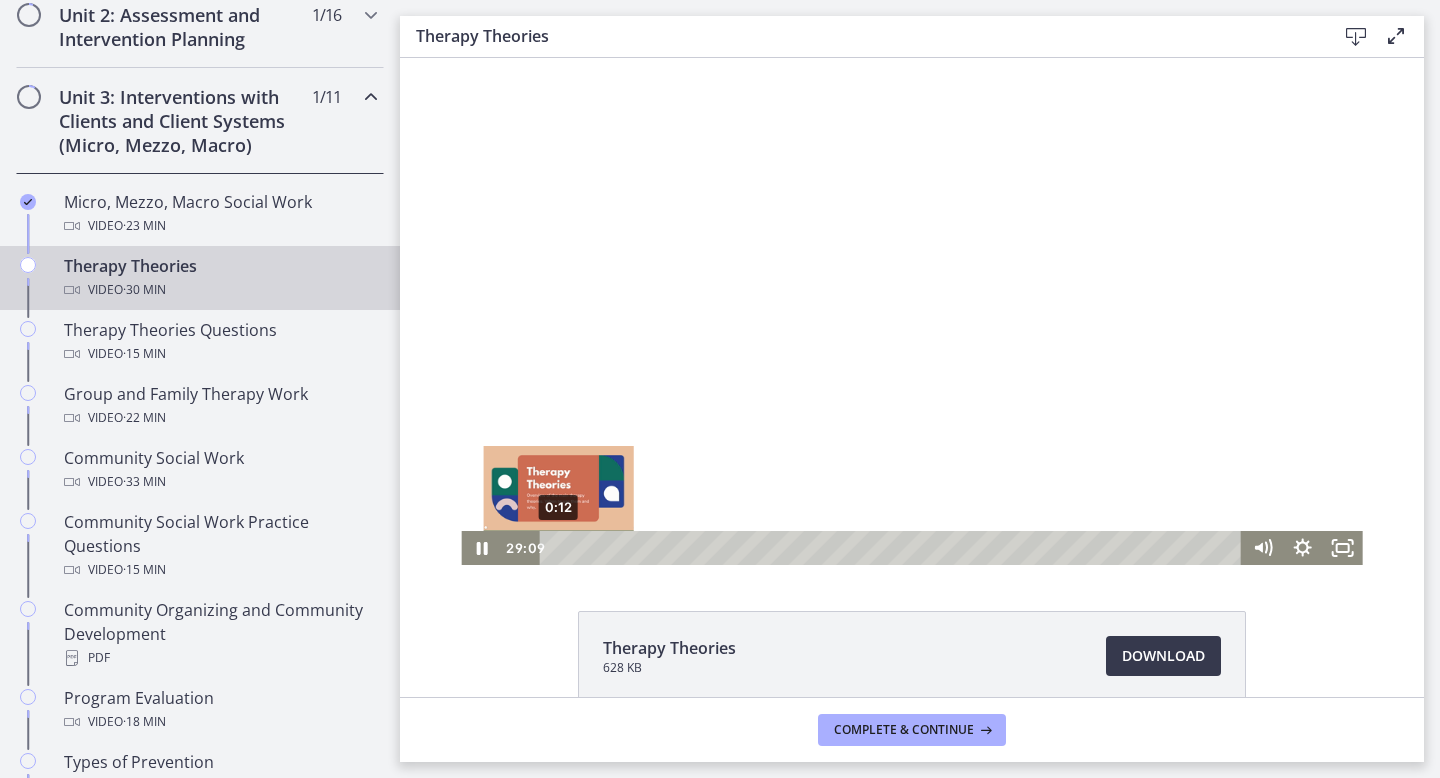click on "0:12" at bounding box center [894, 548] 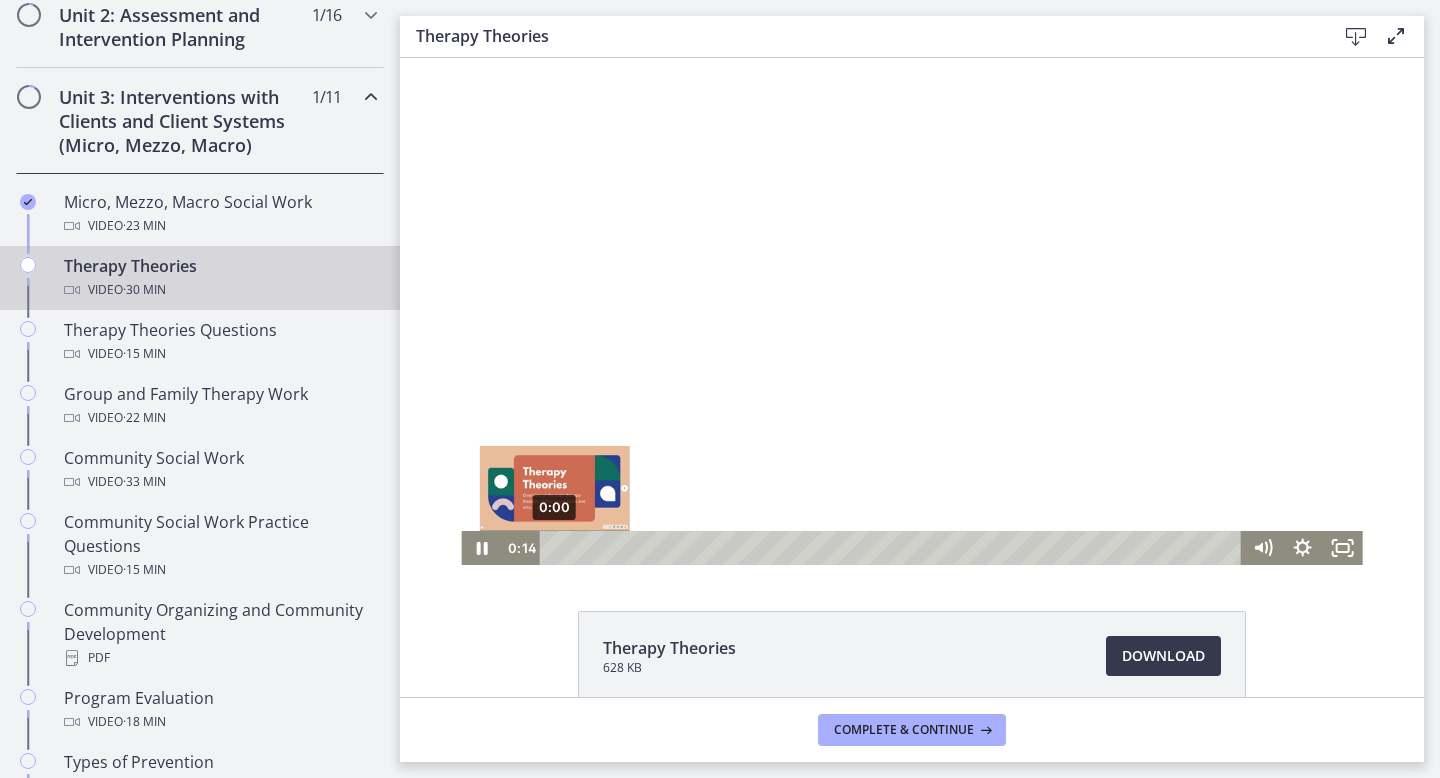 click on "0:00" at bounding box center [894, 548] 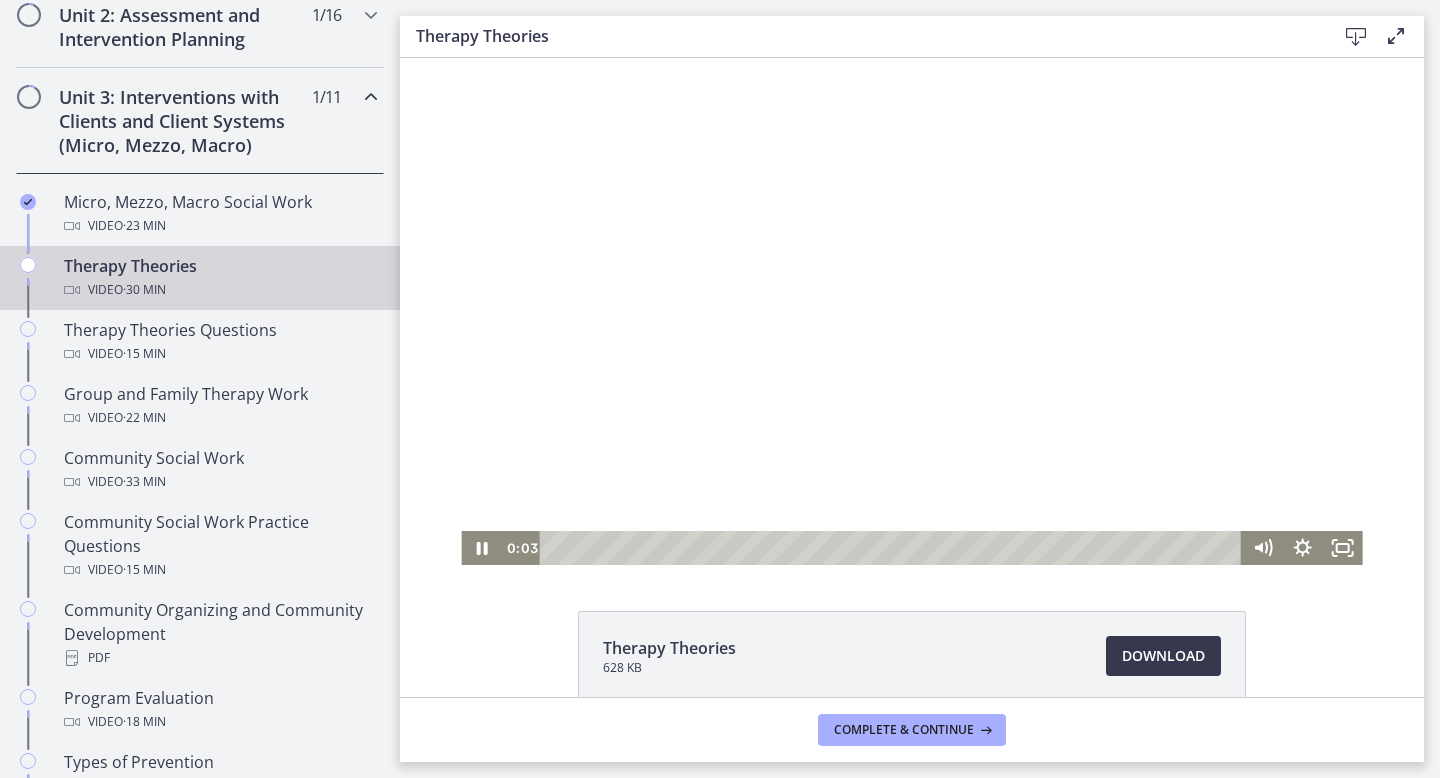 click at bounding box center (911, 311) 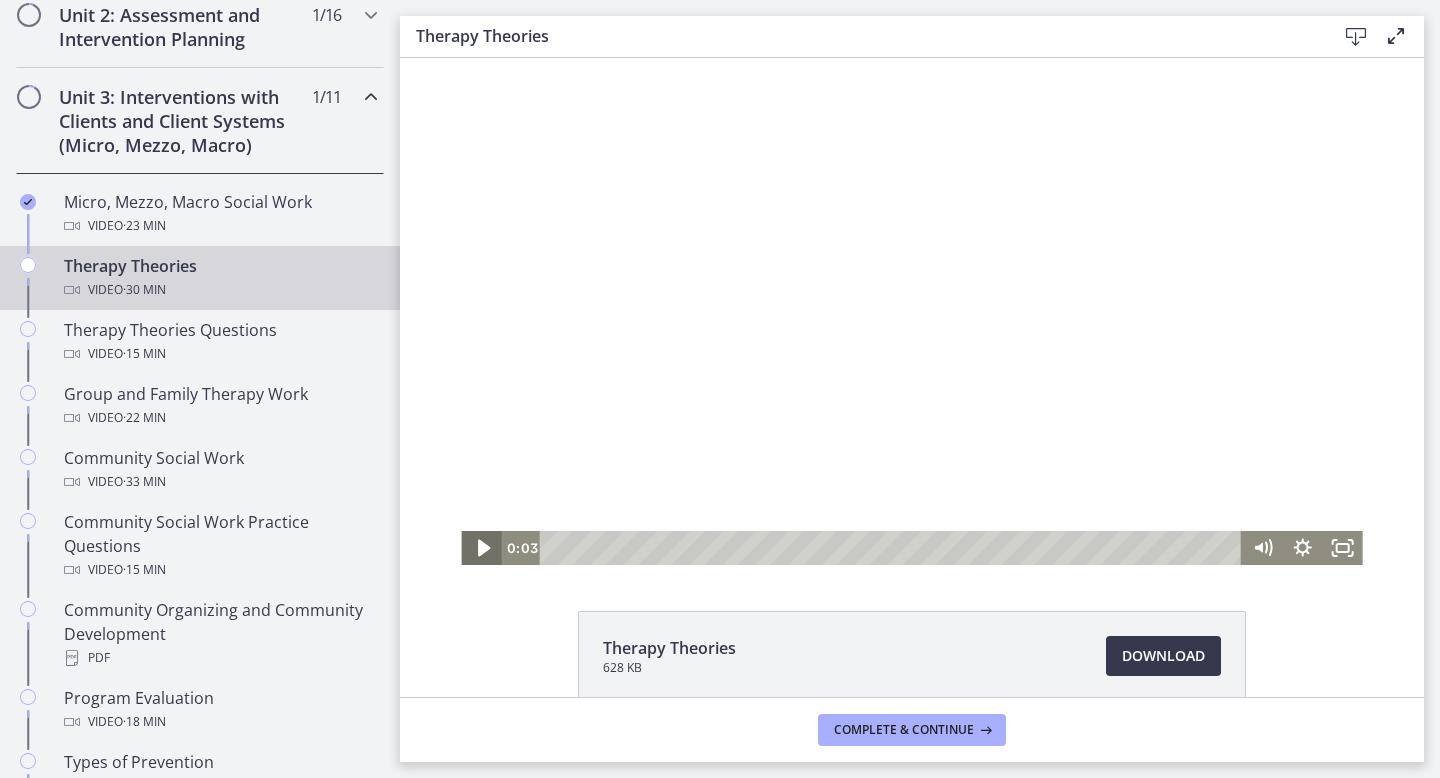 click 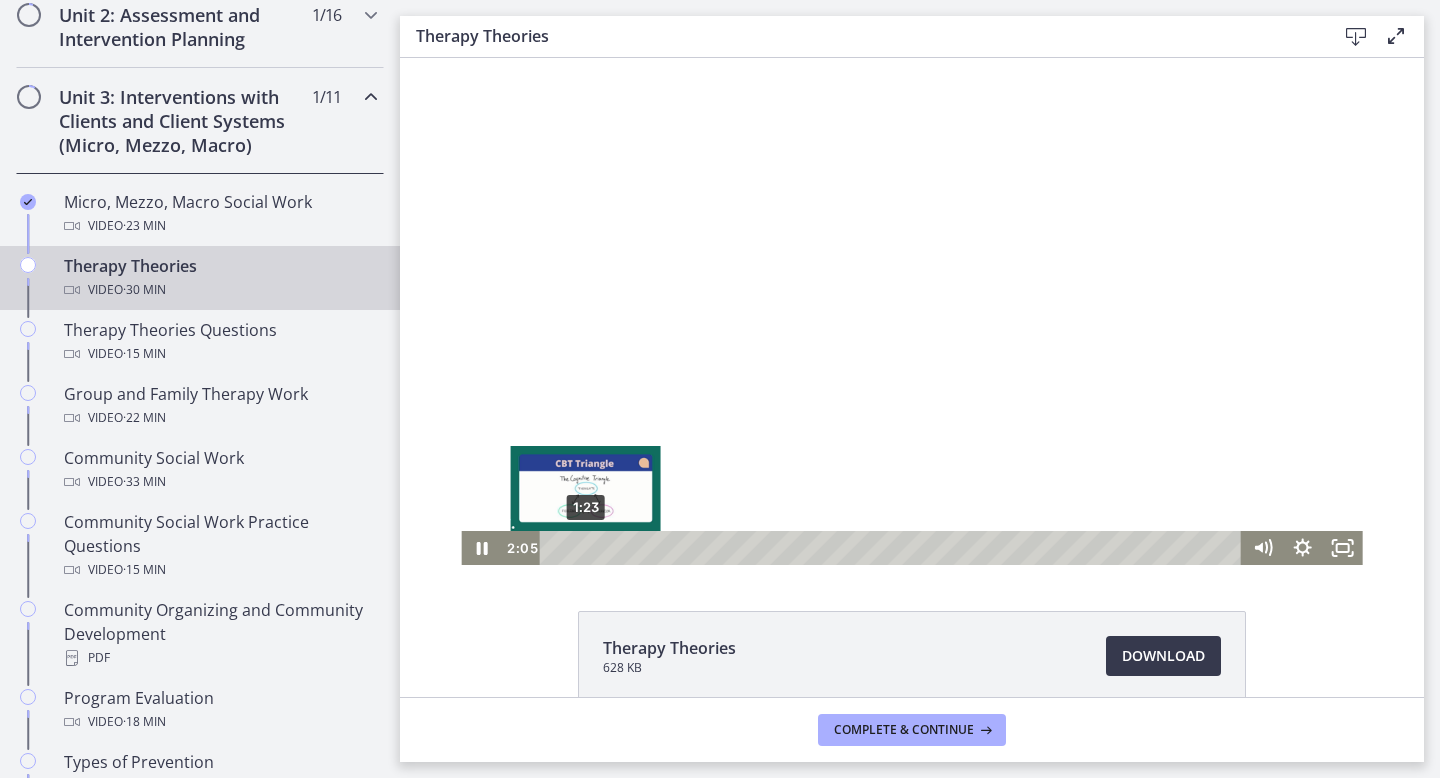 click on "1:23" at bounding box center (894, 548) 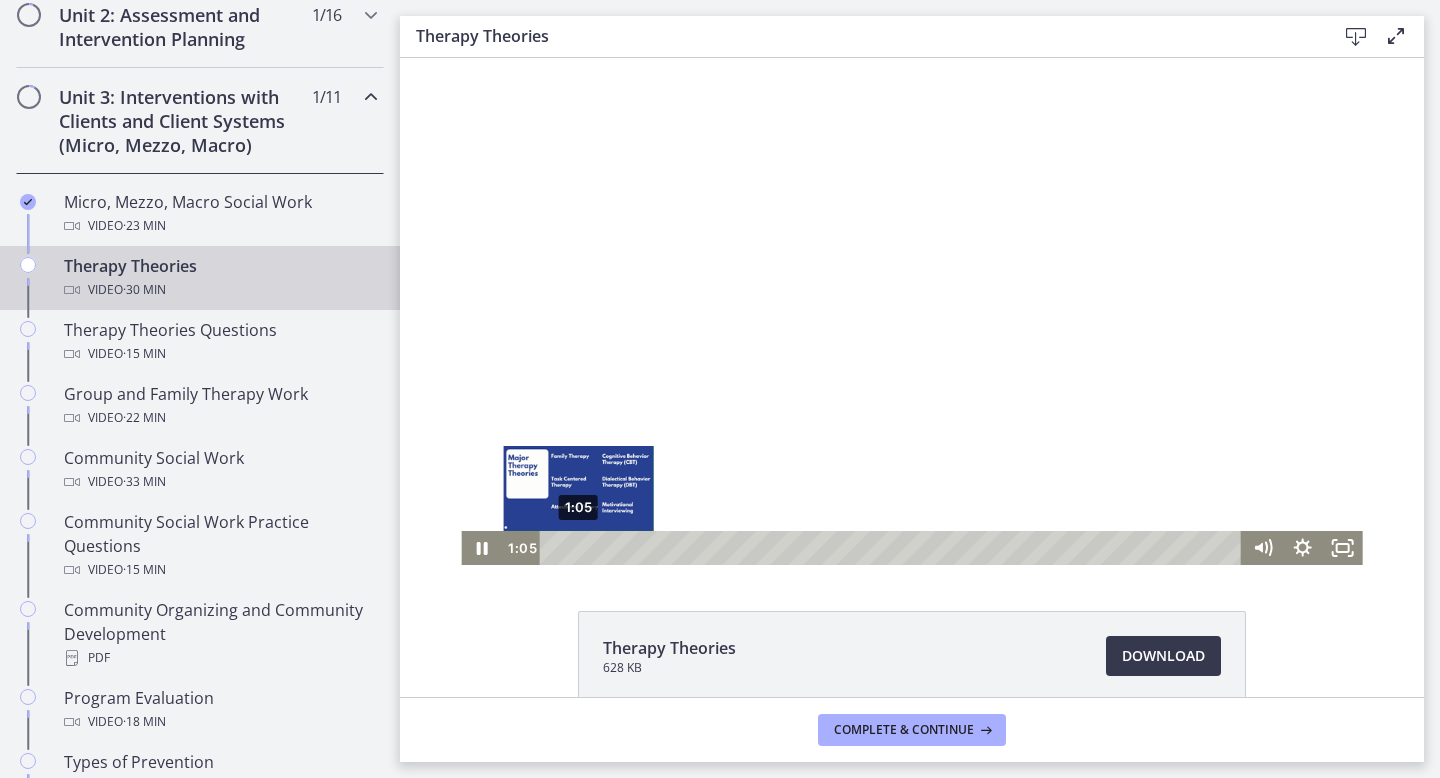 click on "1:05" at bounding box center (894, 548) 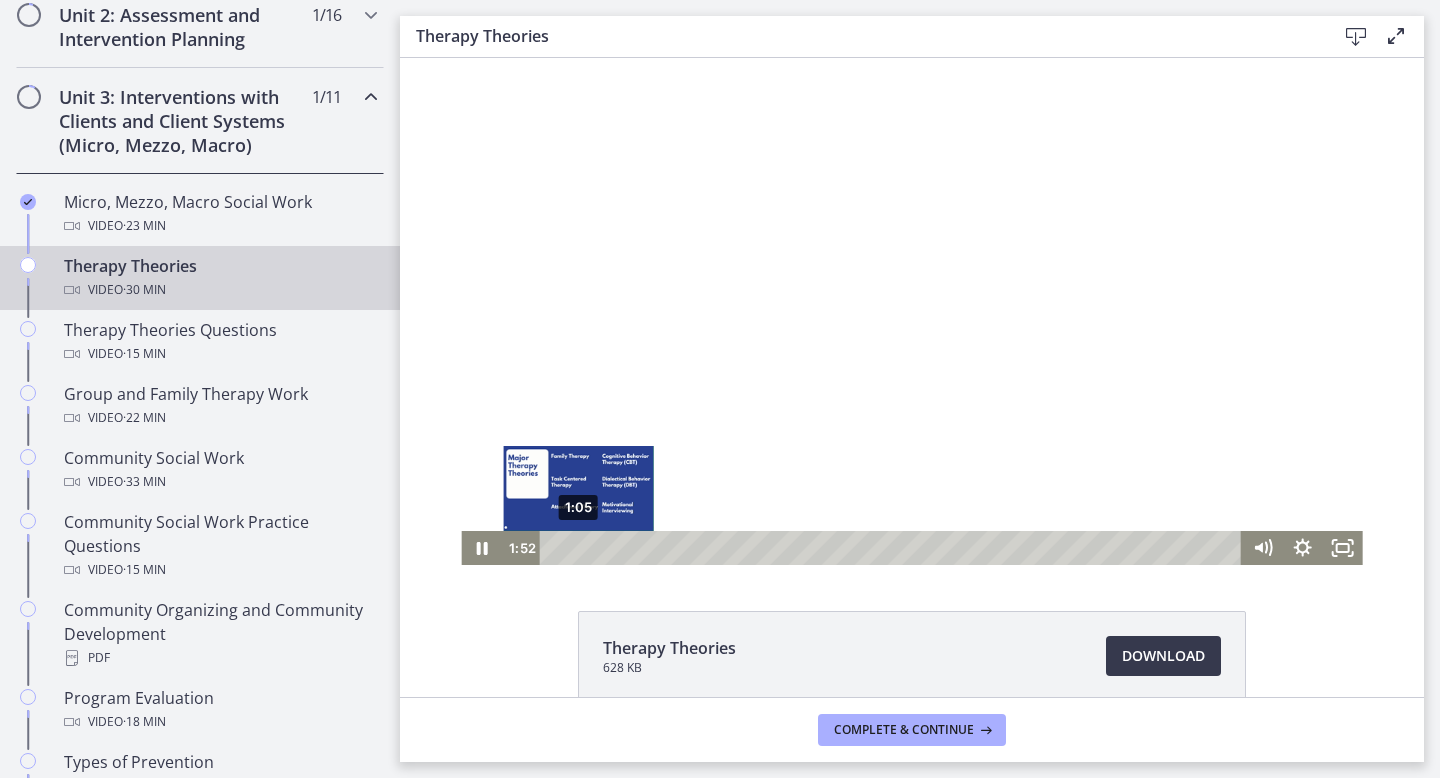 click on "1:05" at bounding box center [894, 548] 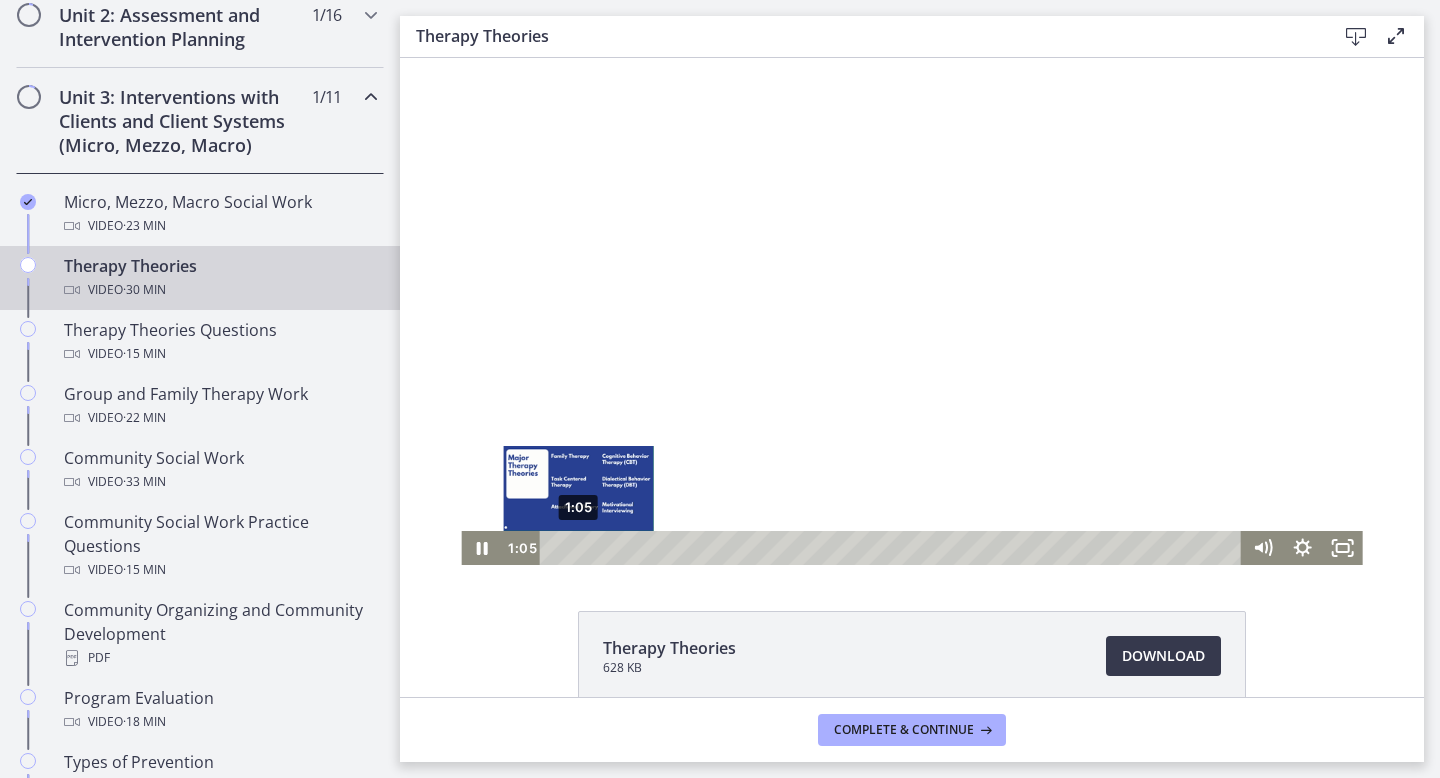 click at bounding box center [578, 547] 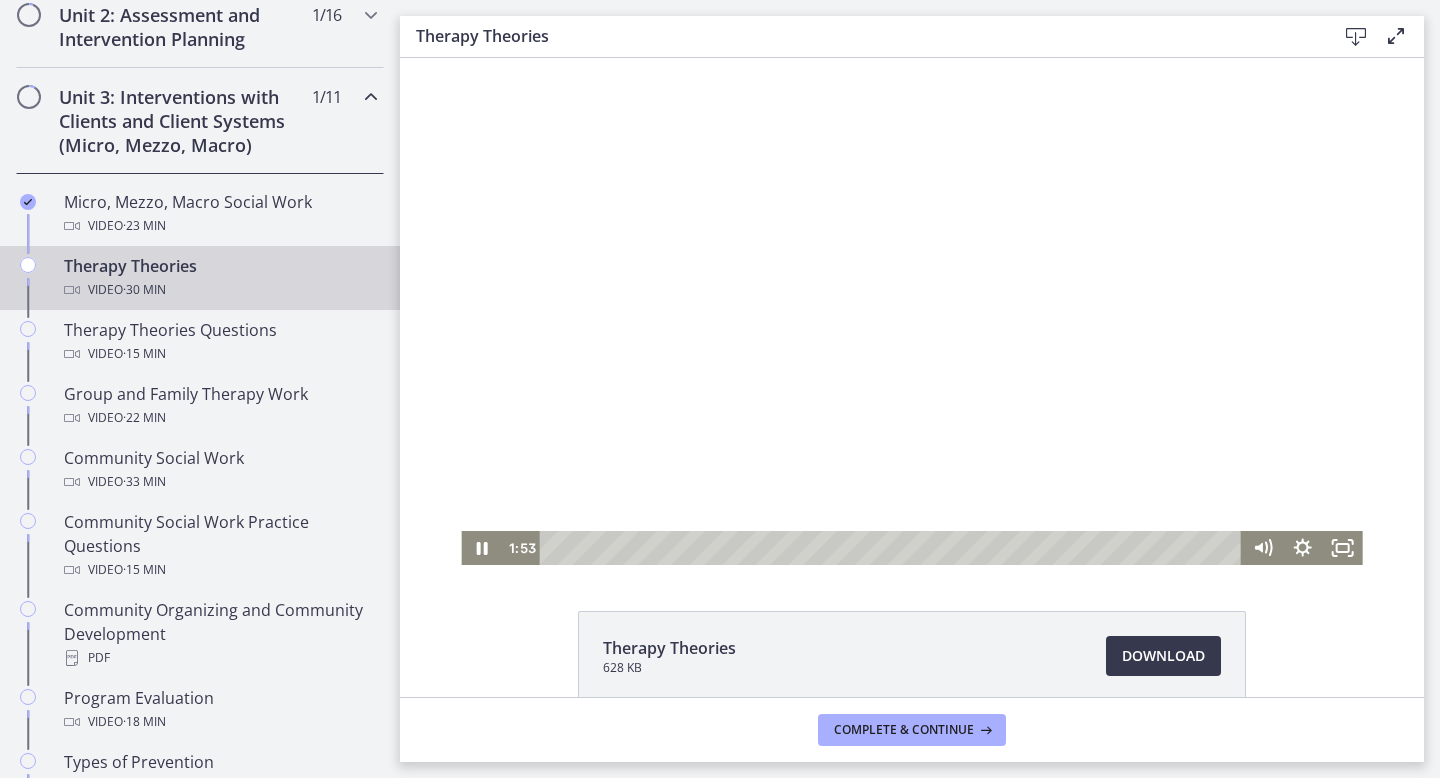 click at bounding box center (911, 311) 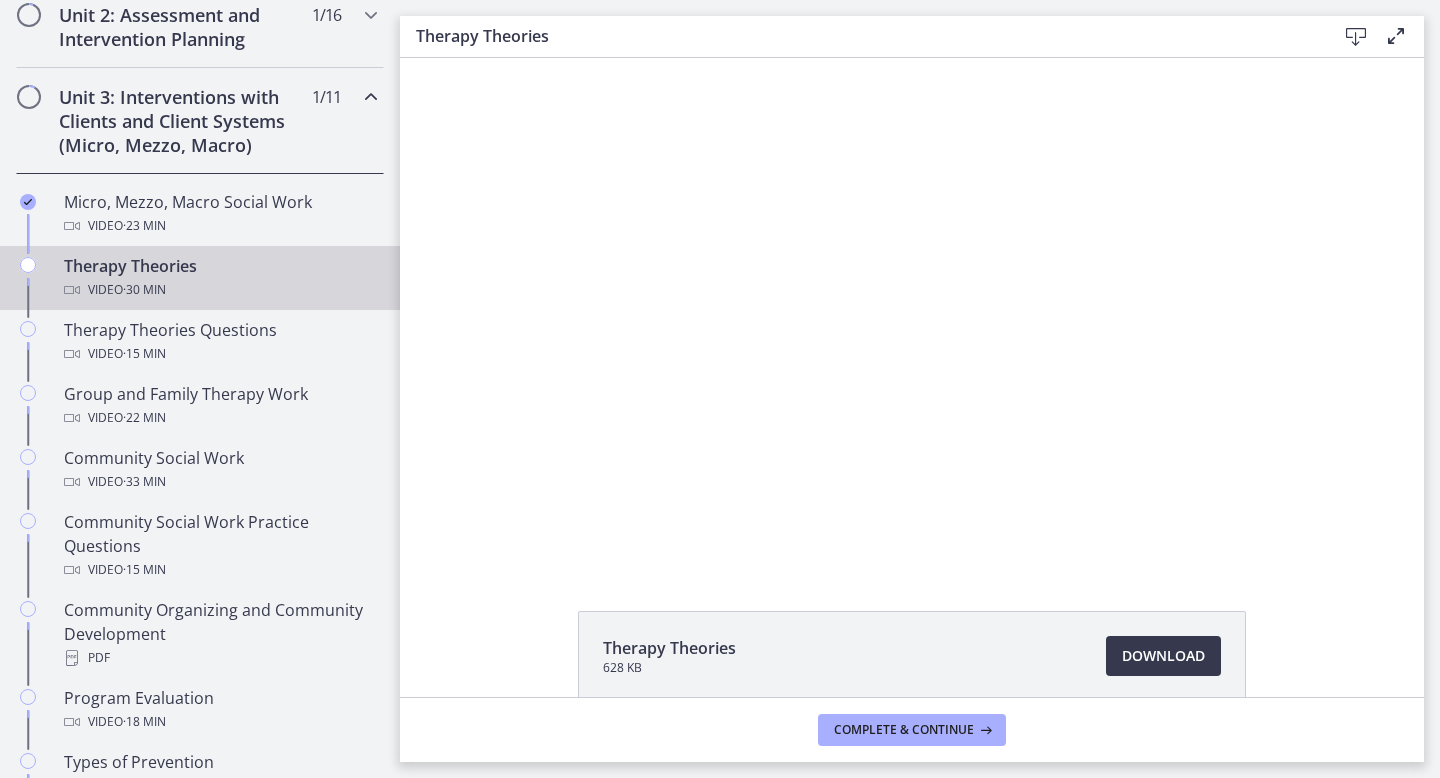 click at bounding box center [911, 311] 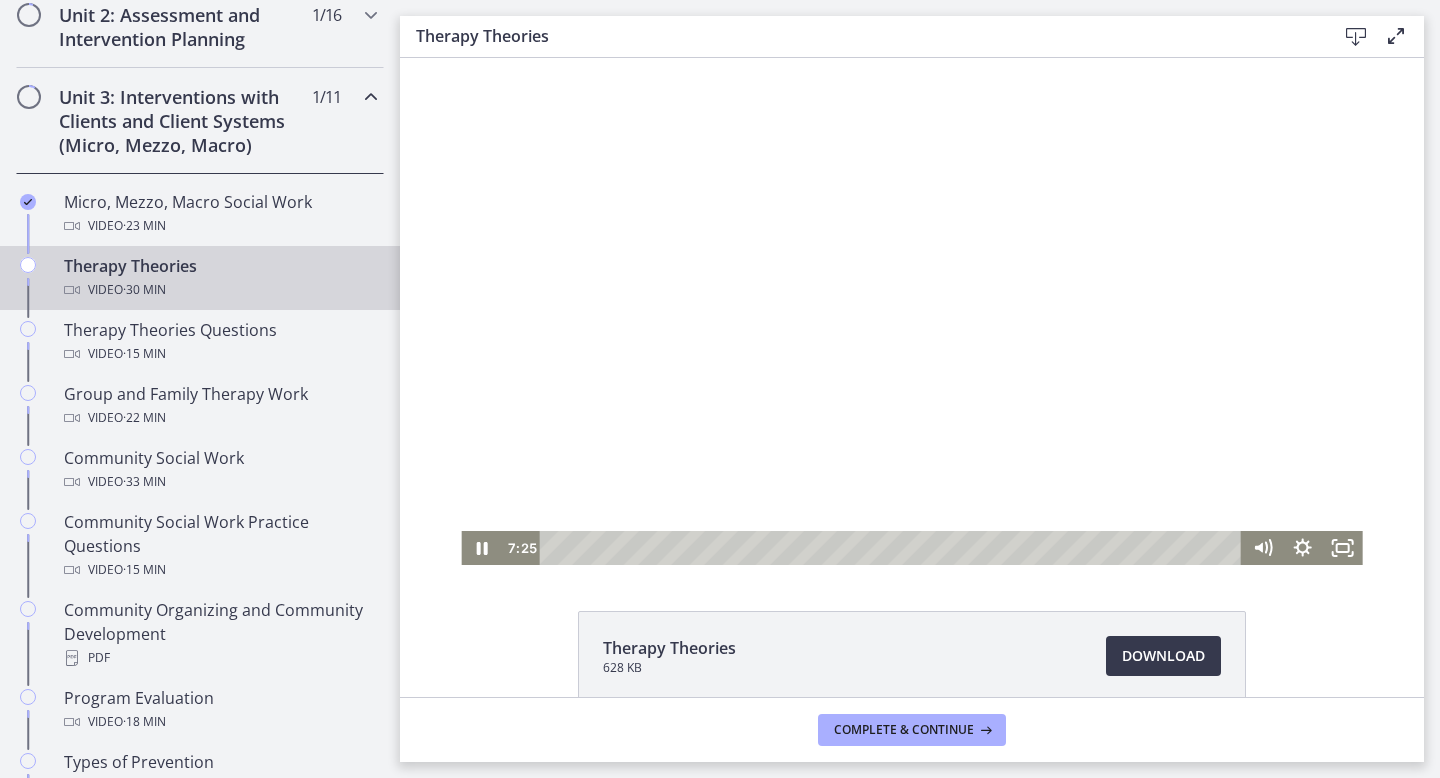 click at bounding box center [911, 311] 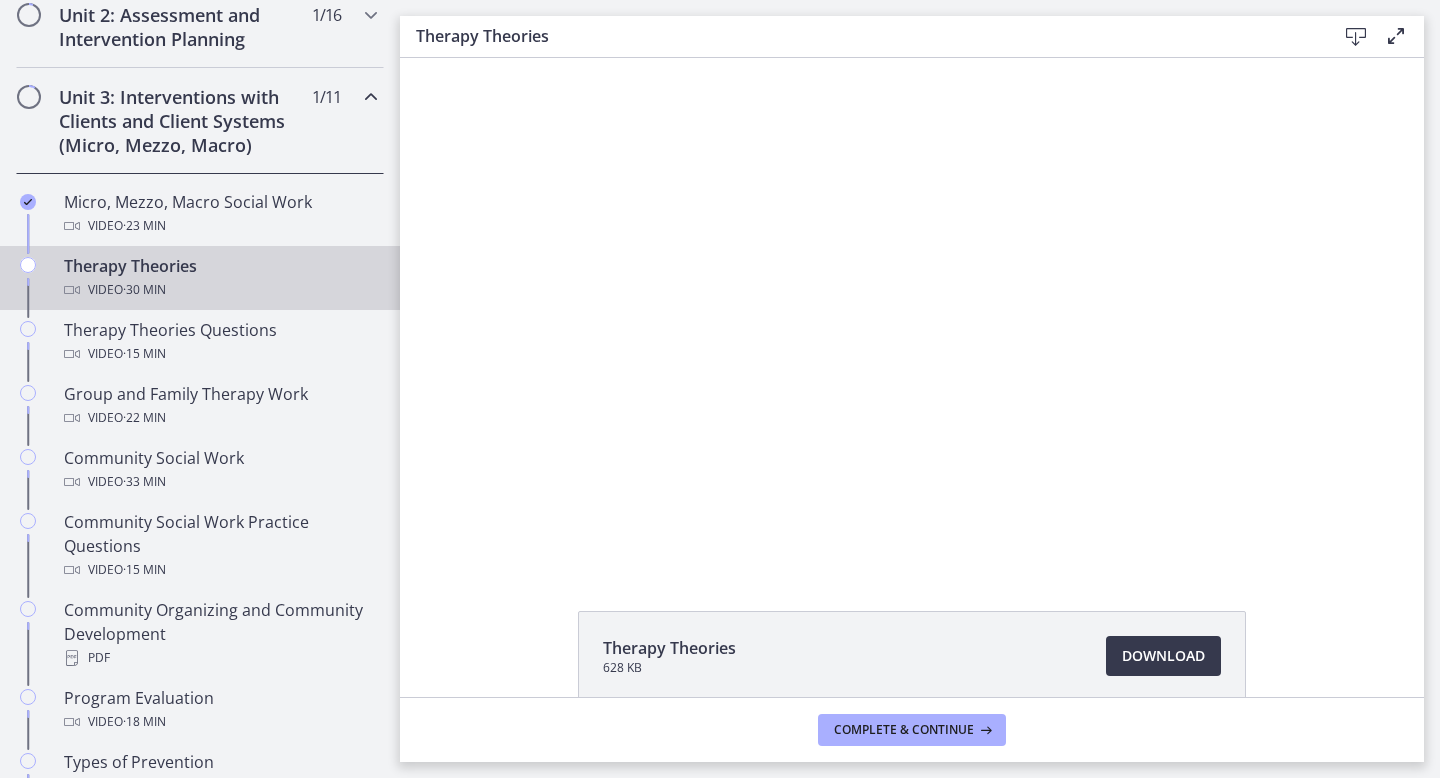 click at bounding box center [911, 311] 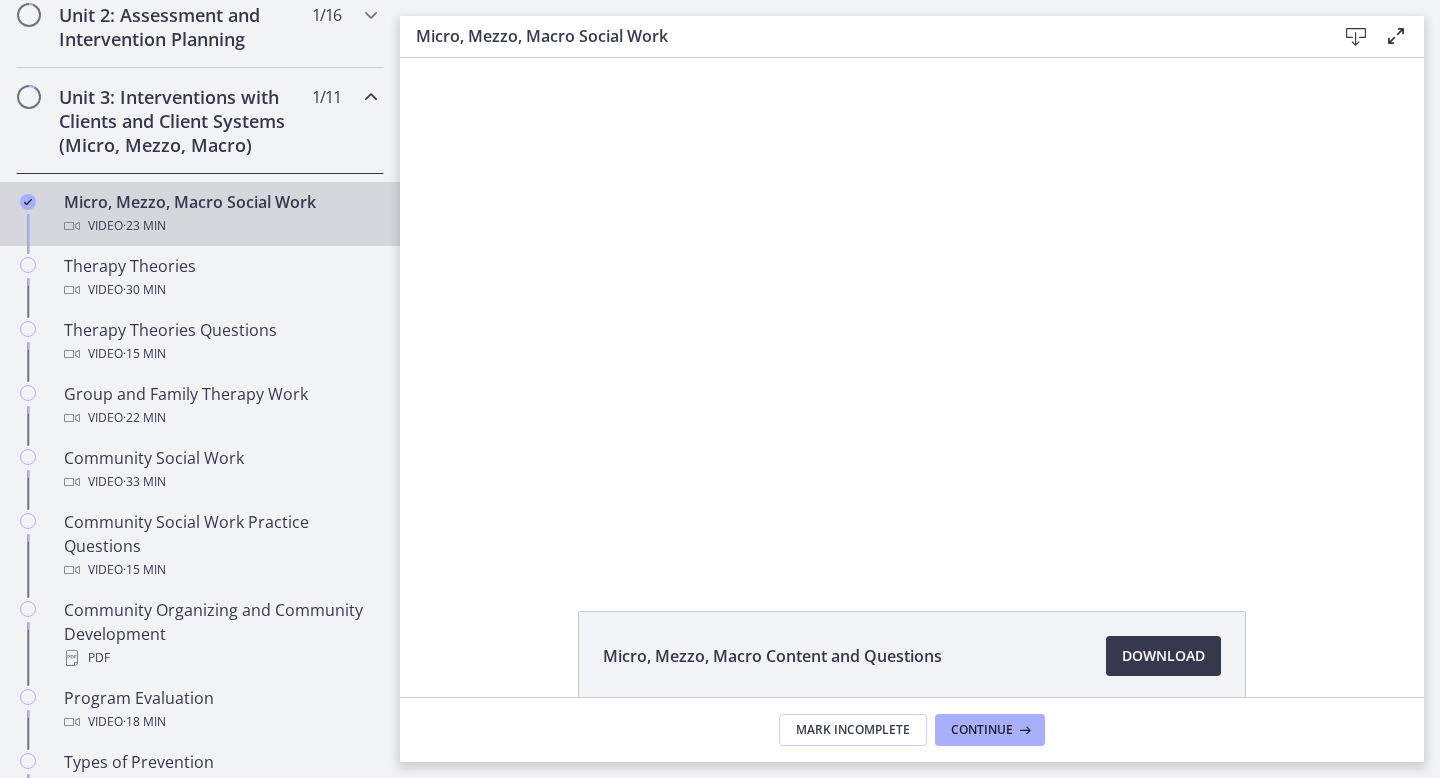 scroll, scrollTop: 0, scrollLeft: 0, axis: both 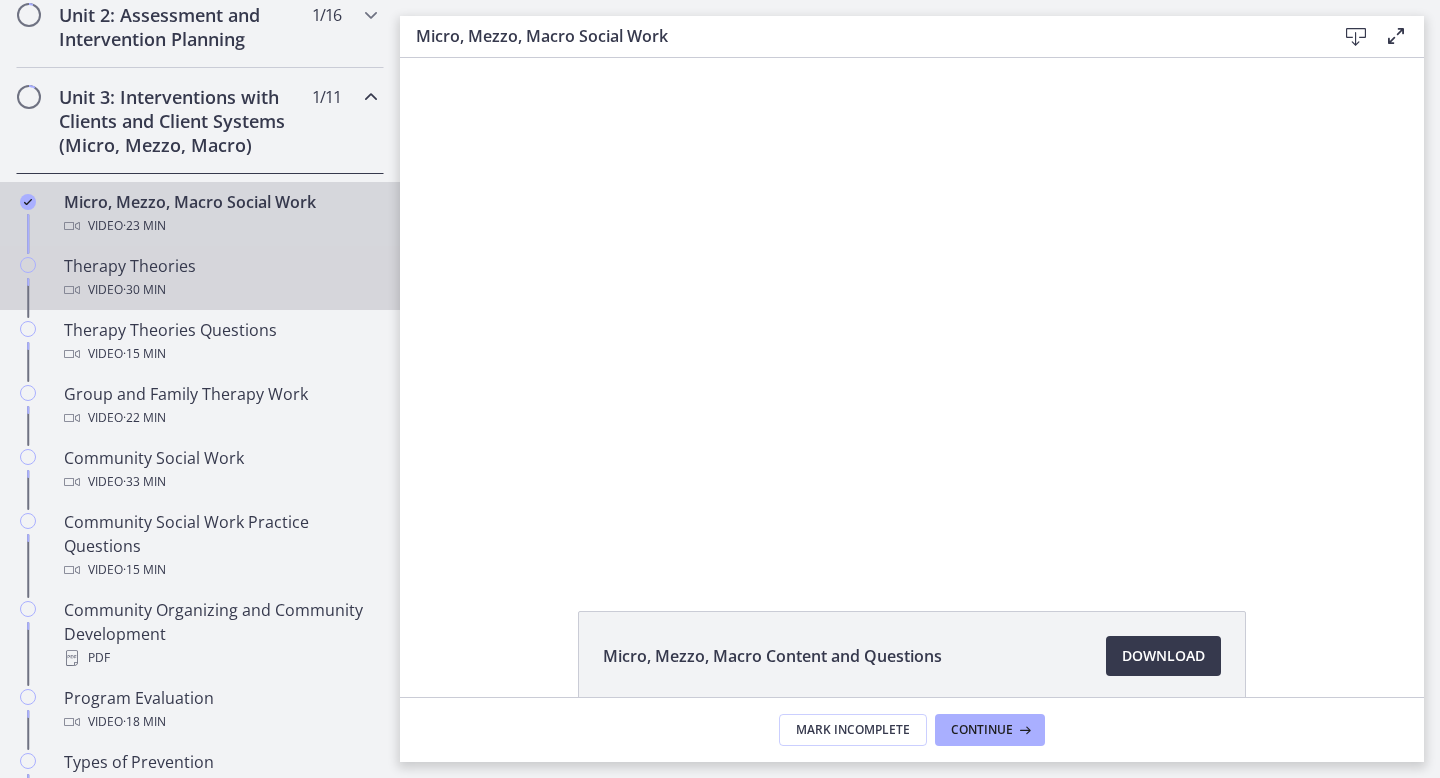 click on "Video
·  30 min" at bounding box center [220, 290] 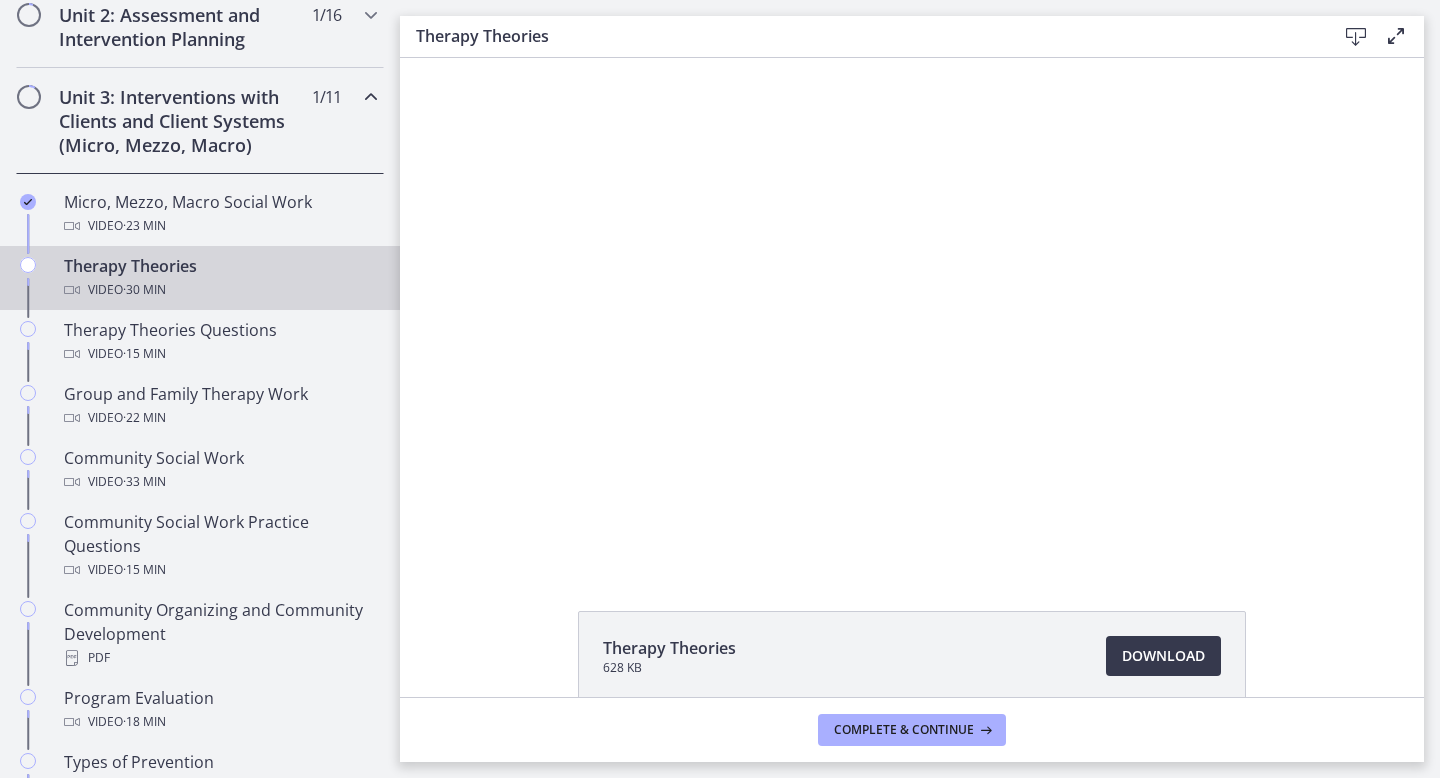 scroll, scrollTop: 0, scrollLeft: 0, axis: both 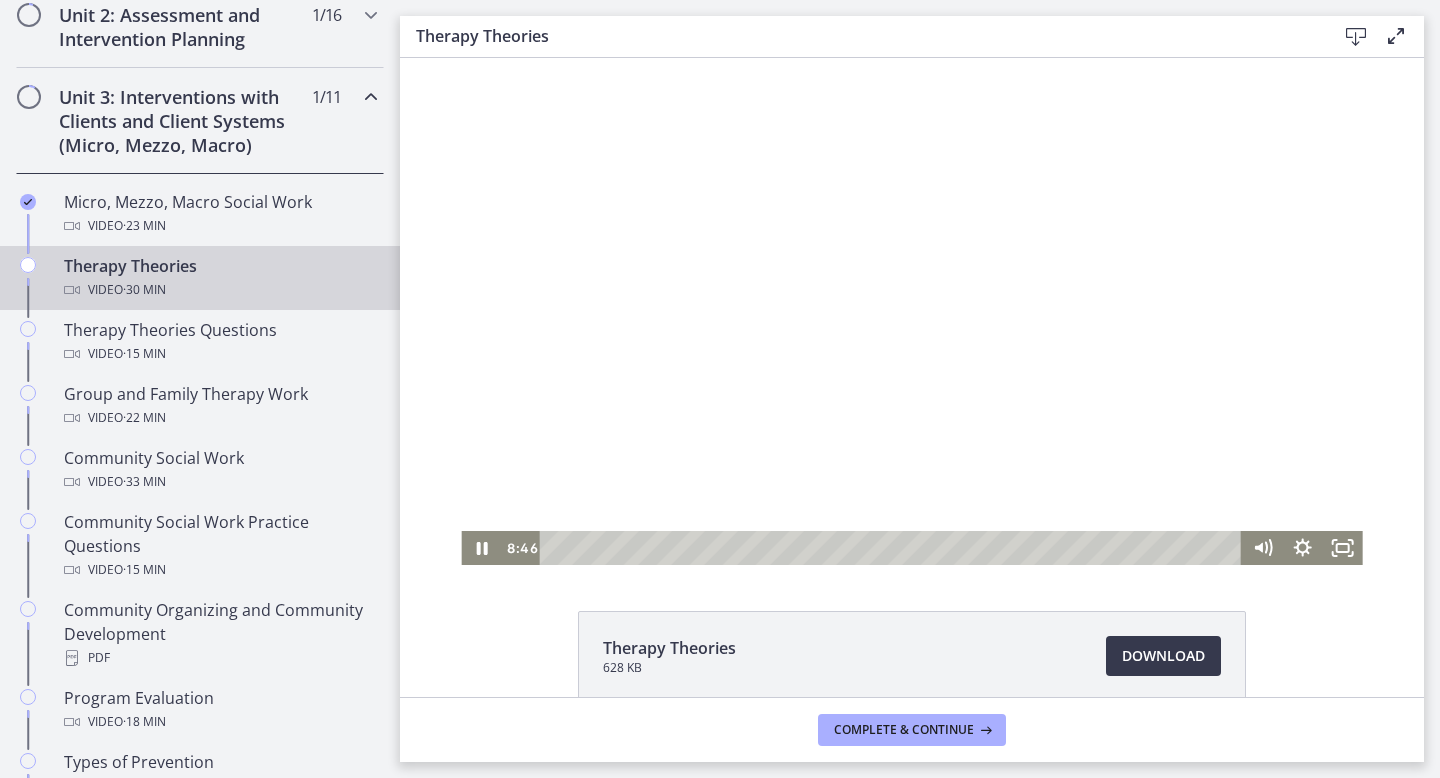 click at bounding box center [894, 548] 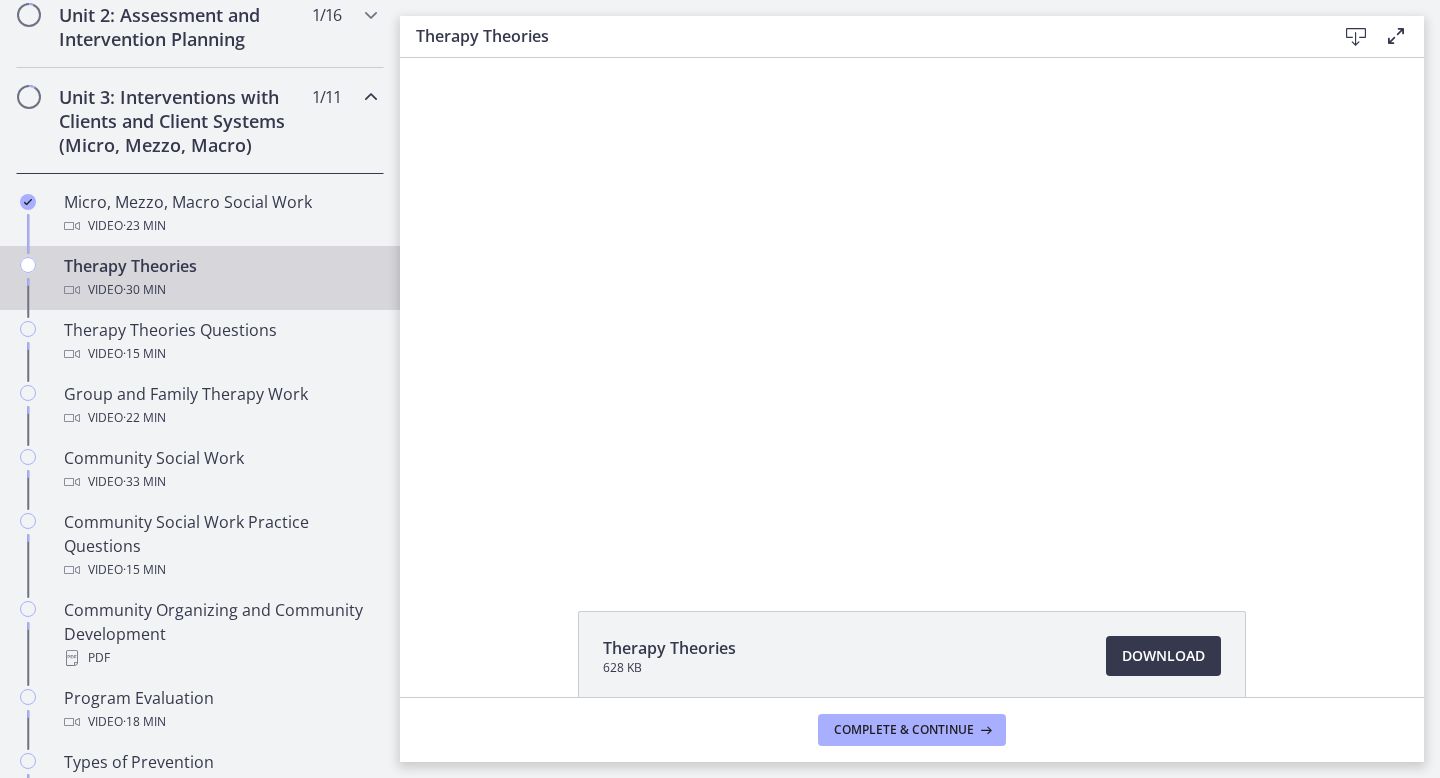click at bounding box center (911, 311) 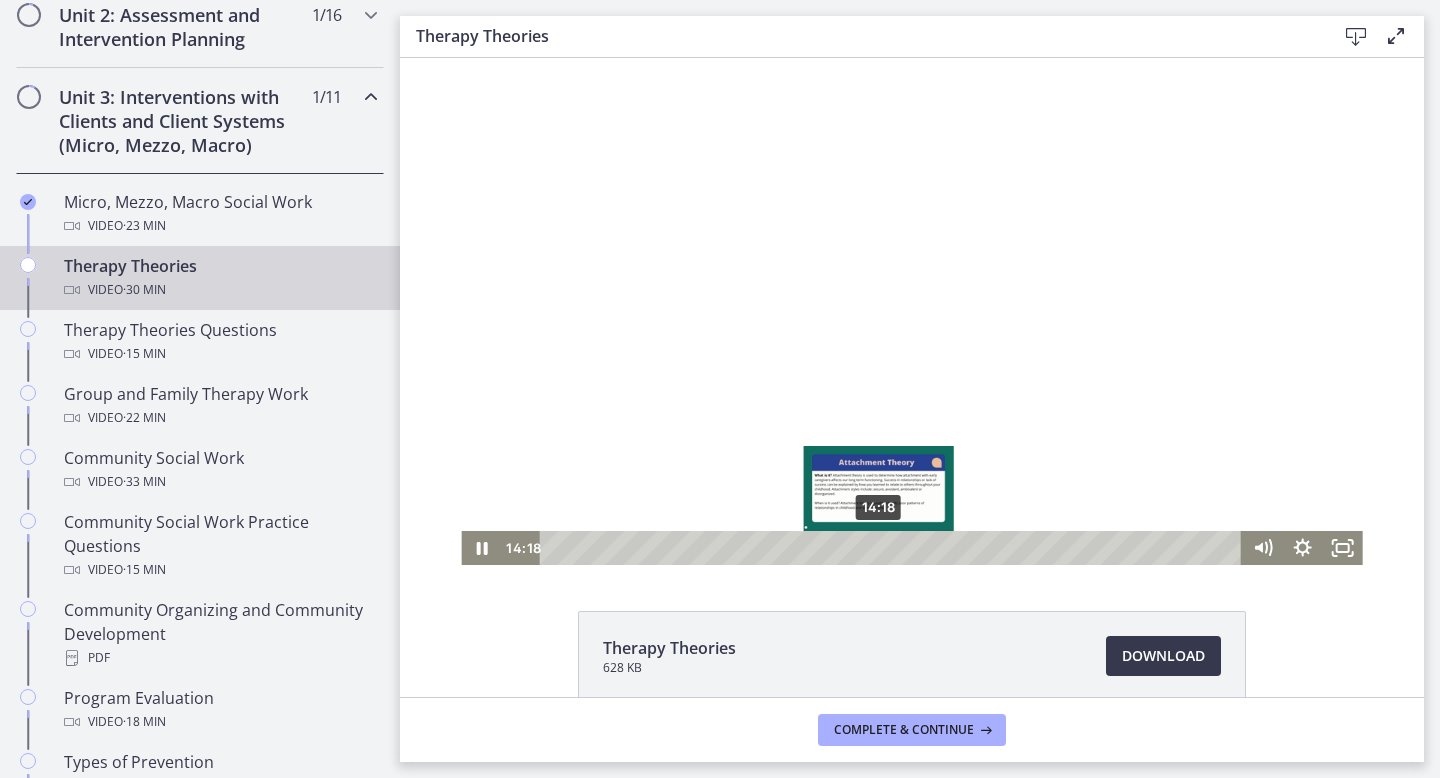click on "14:18" at bounding box center (894, 548) 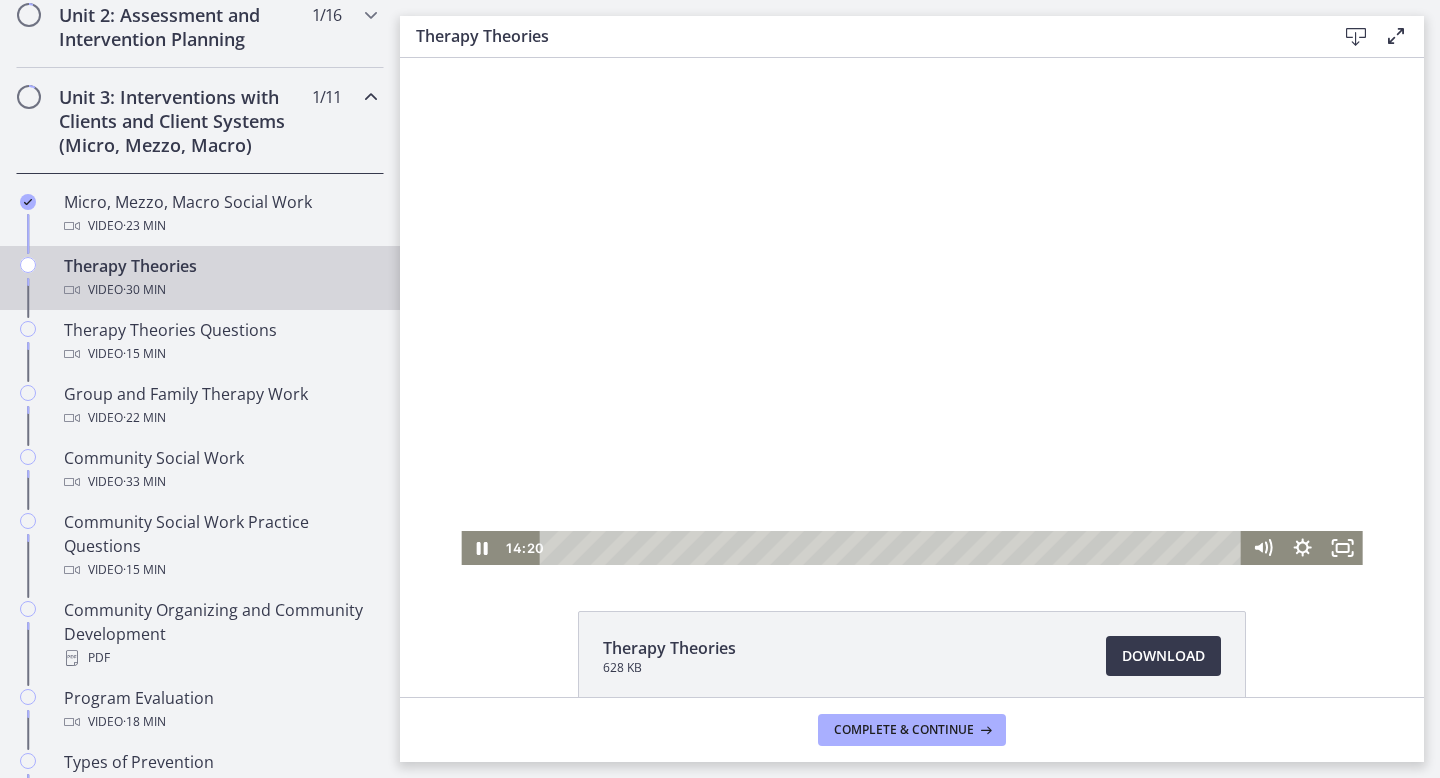 click at bounding box center (911, 311) 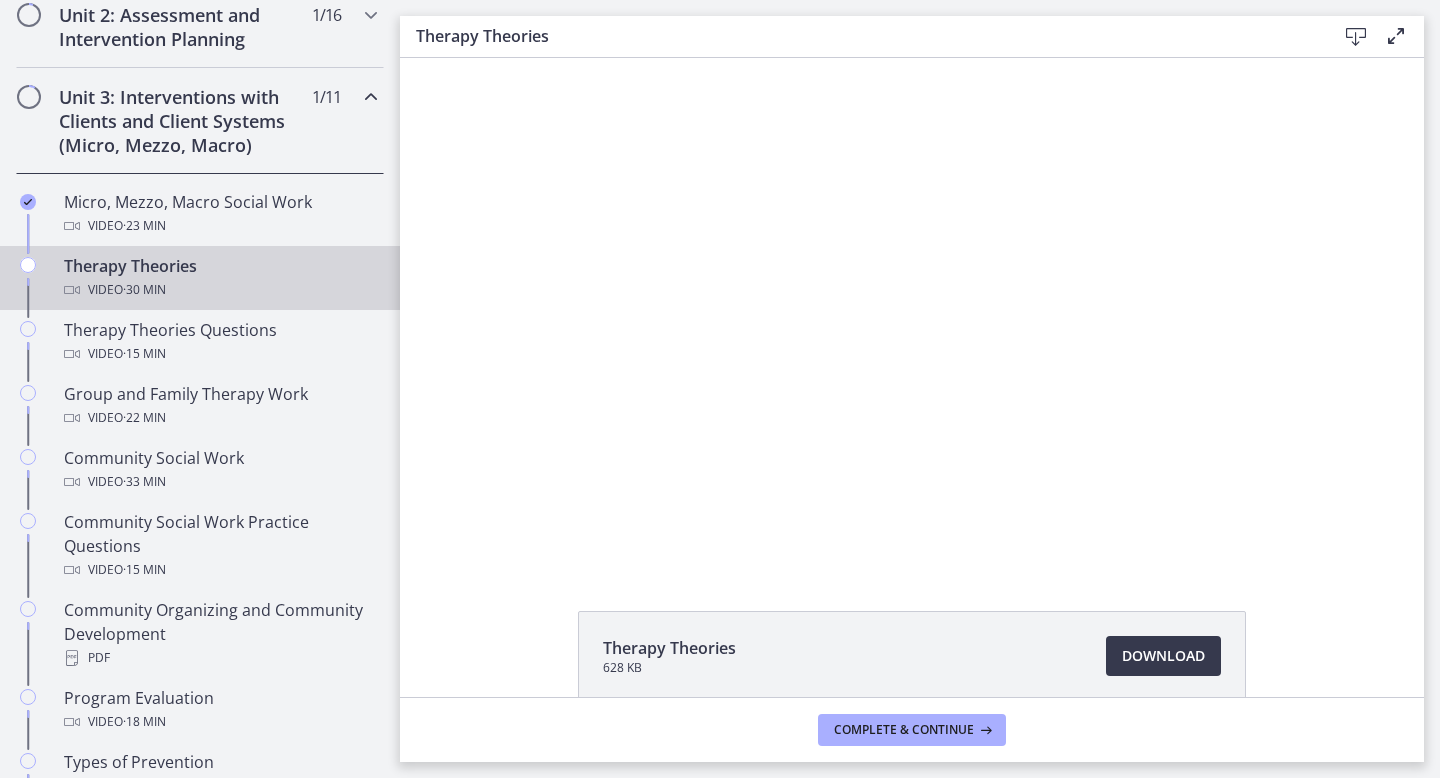 click at bounding box center (911, 311) 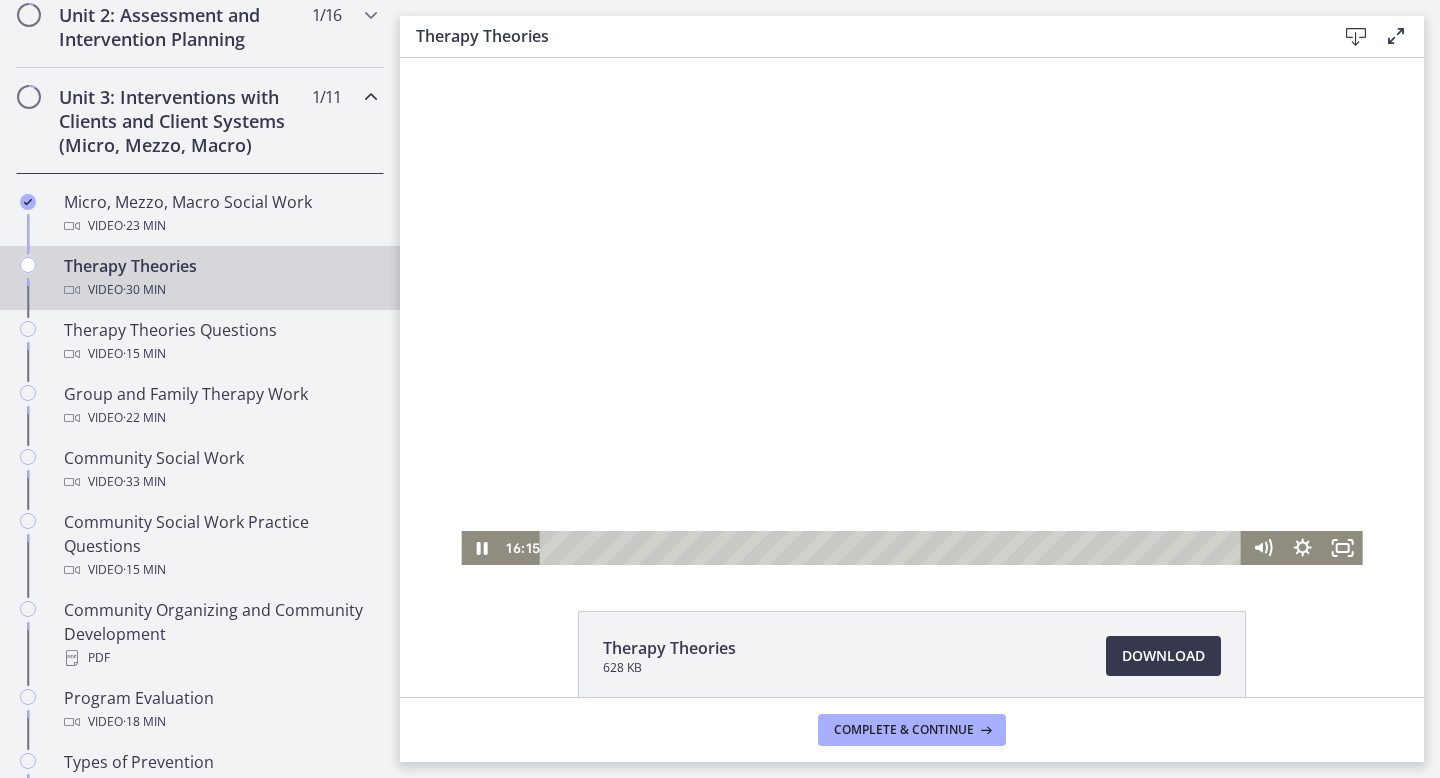 click at bounding box center [911, 311] 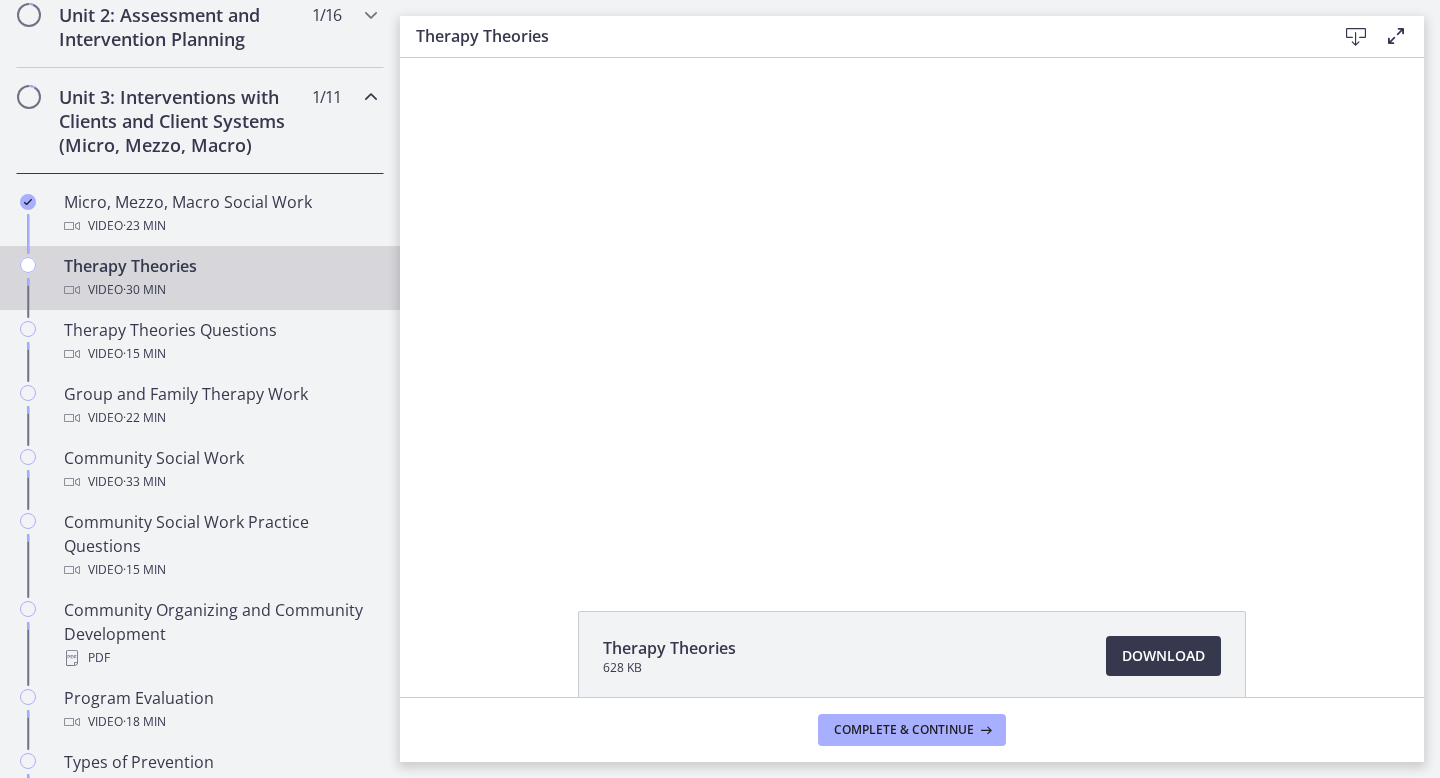 click at bounding box center (911, 311) 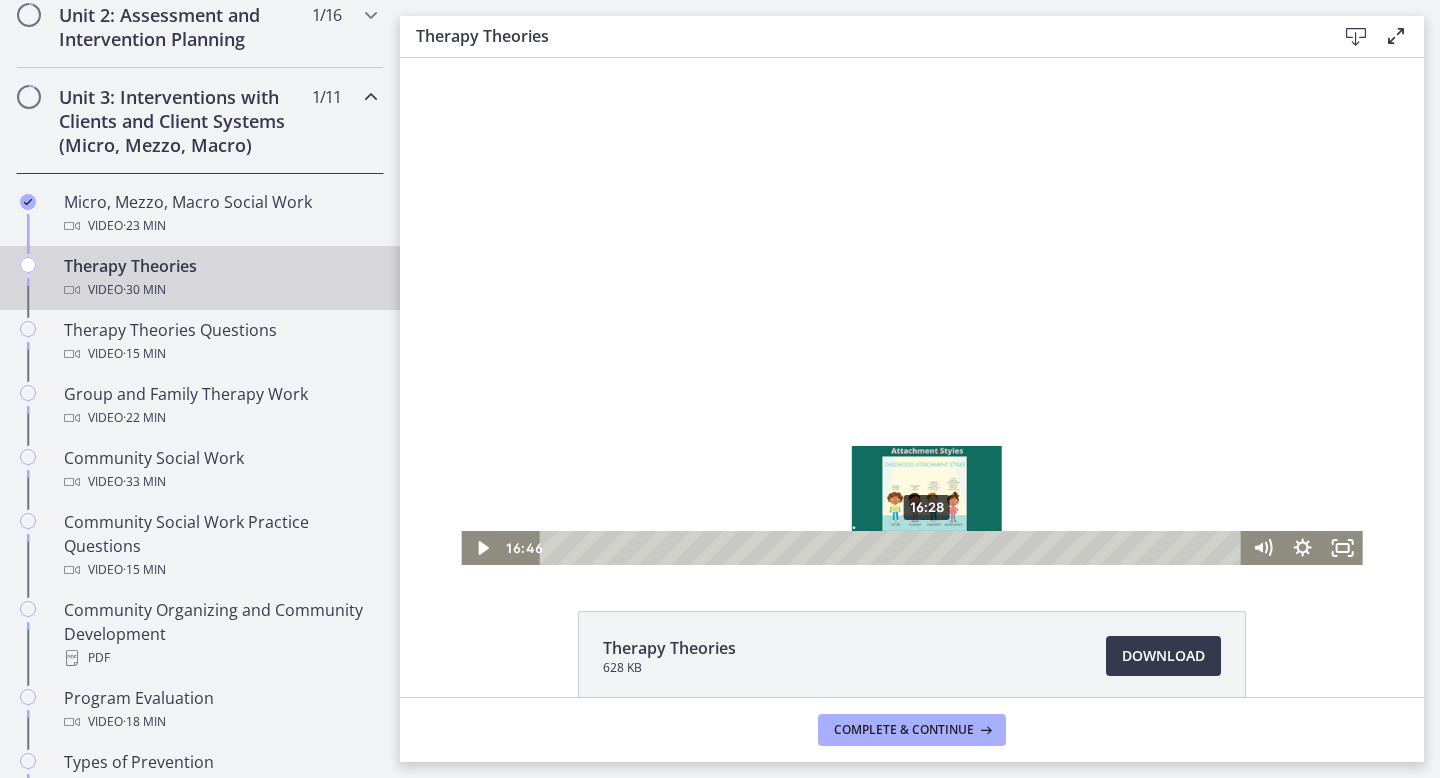 click at bounding box center (933, 547) 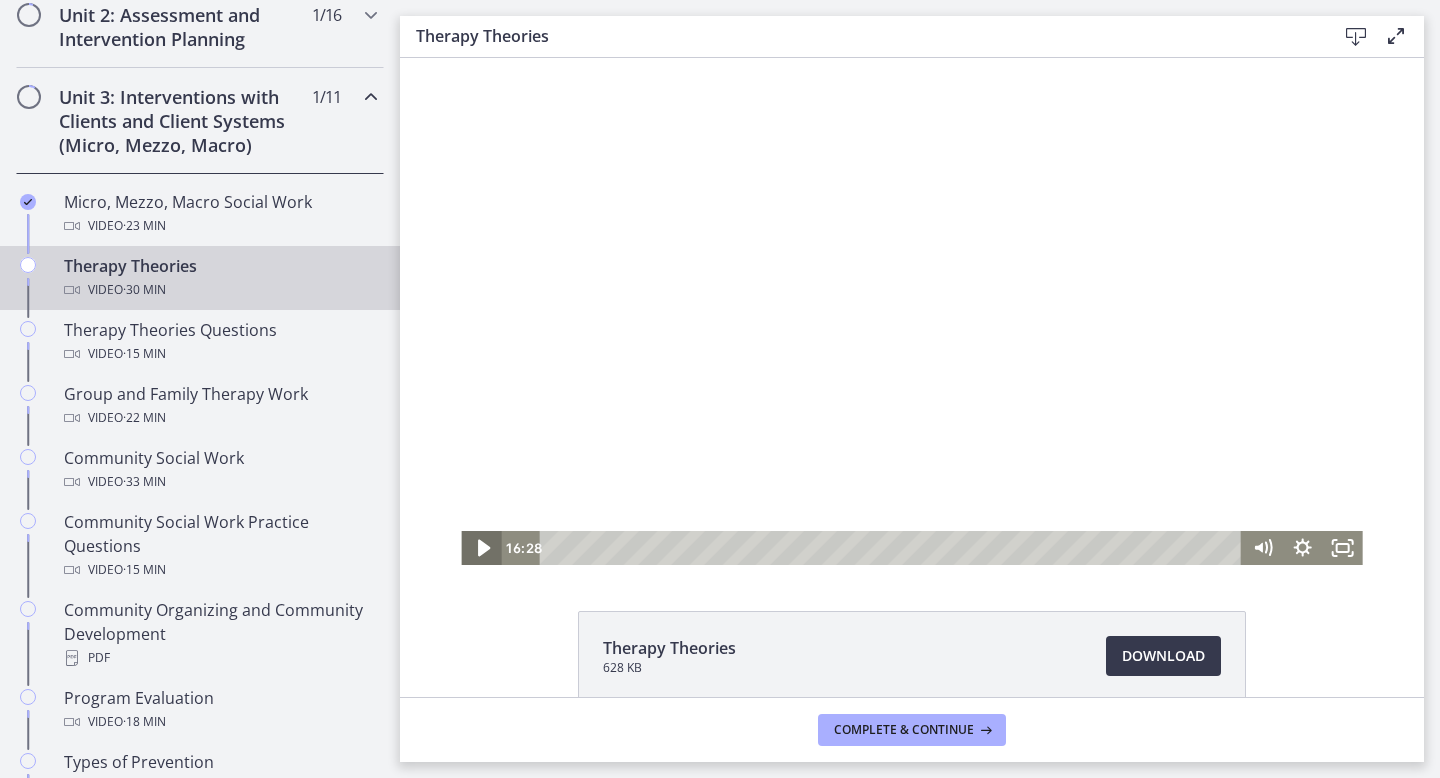 click 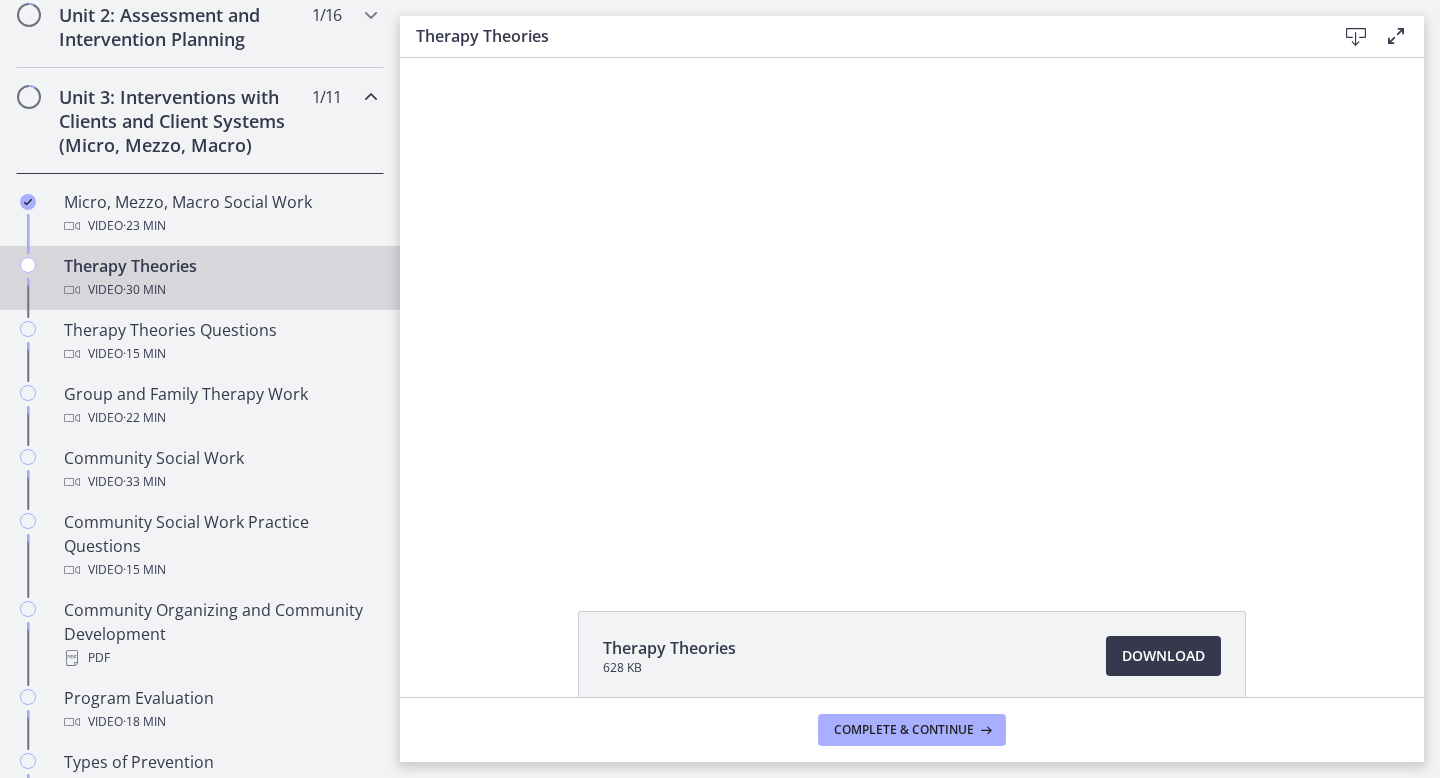 click at bounding box center (911, 311) 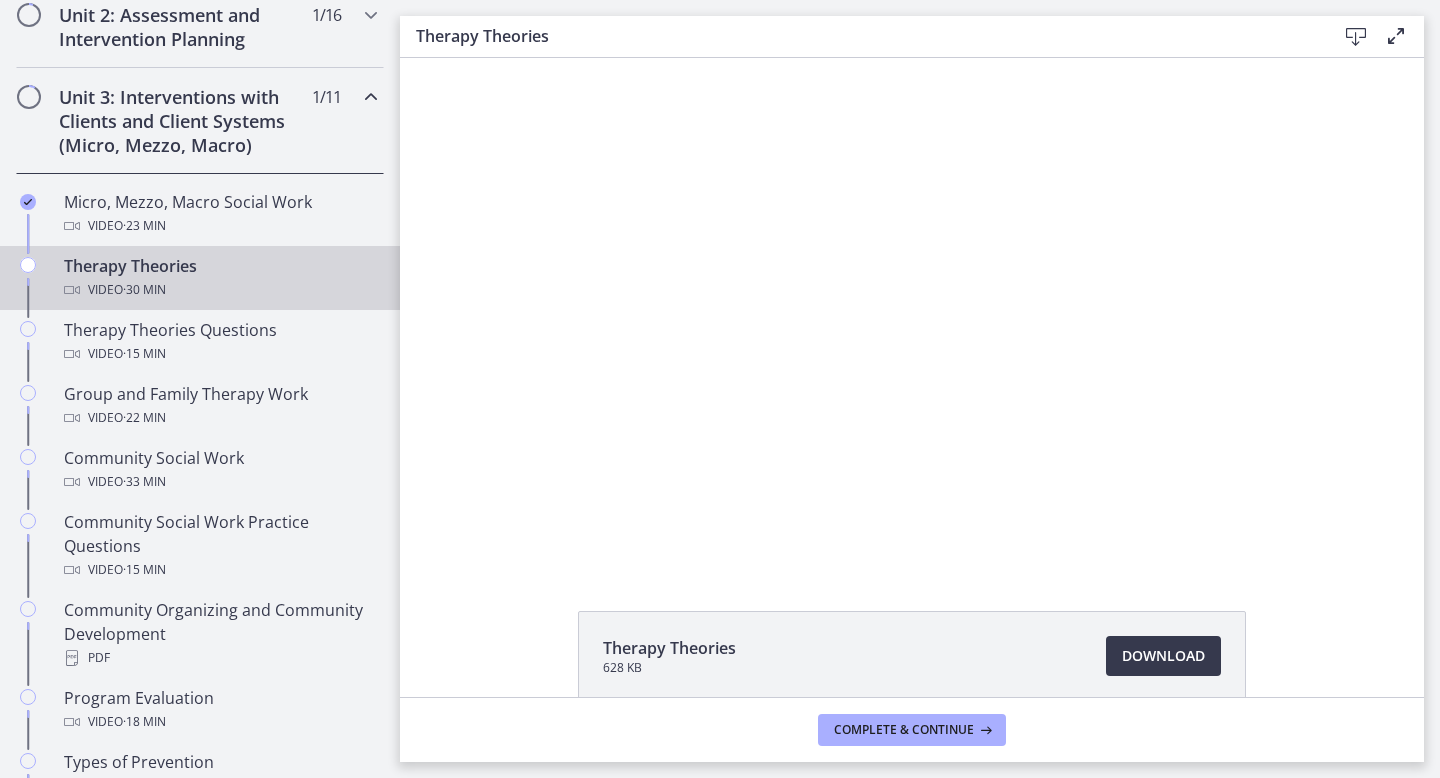 click at bounding box center [911, 311] 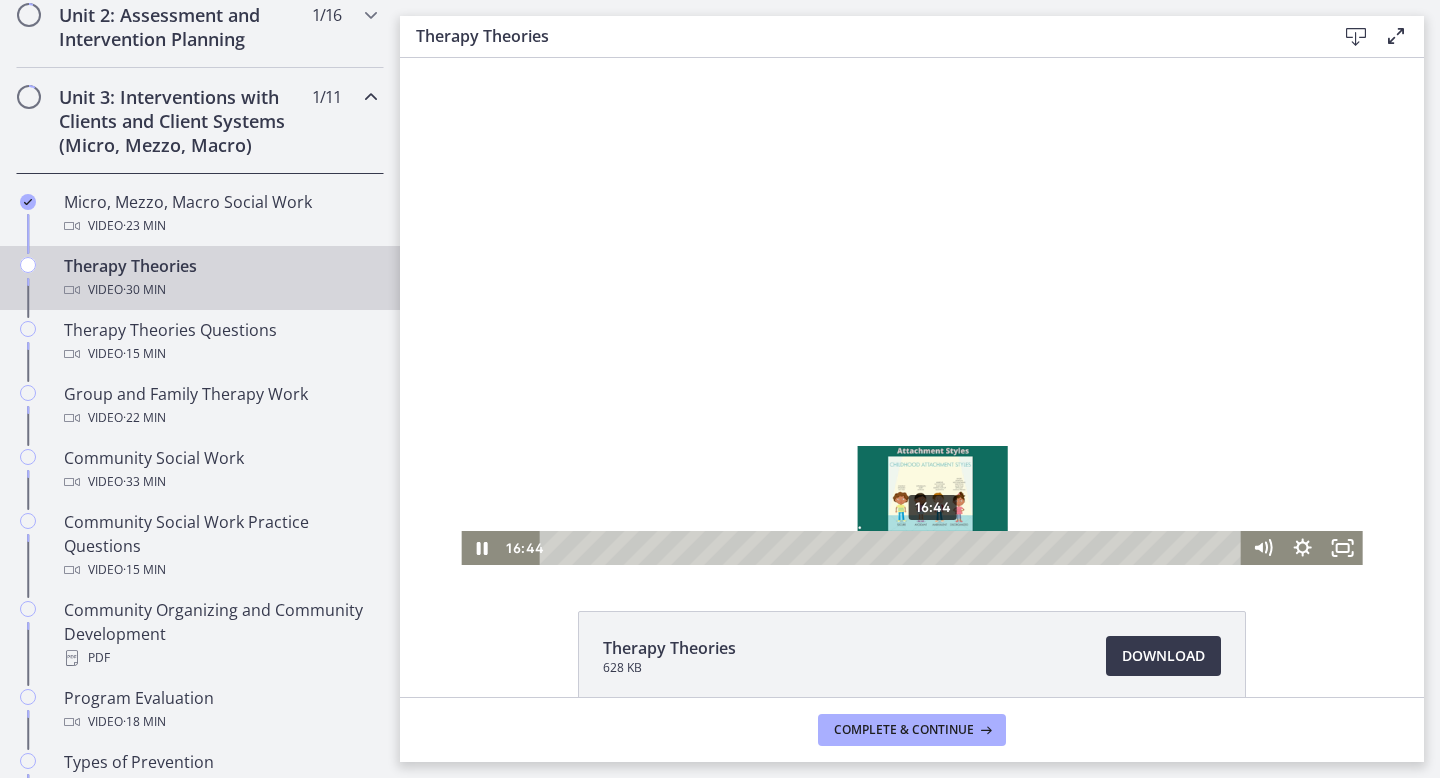 click on "16:44" at bounding box center (894, 548) 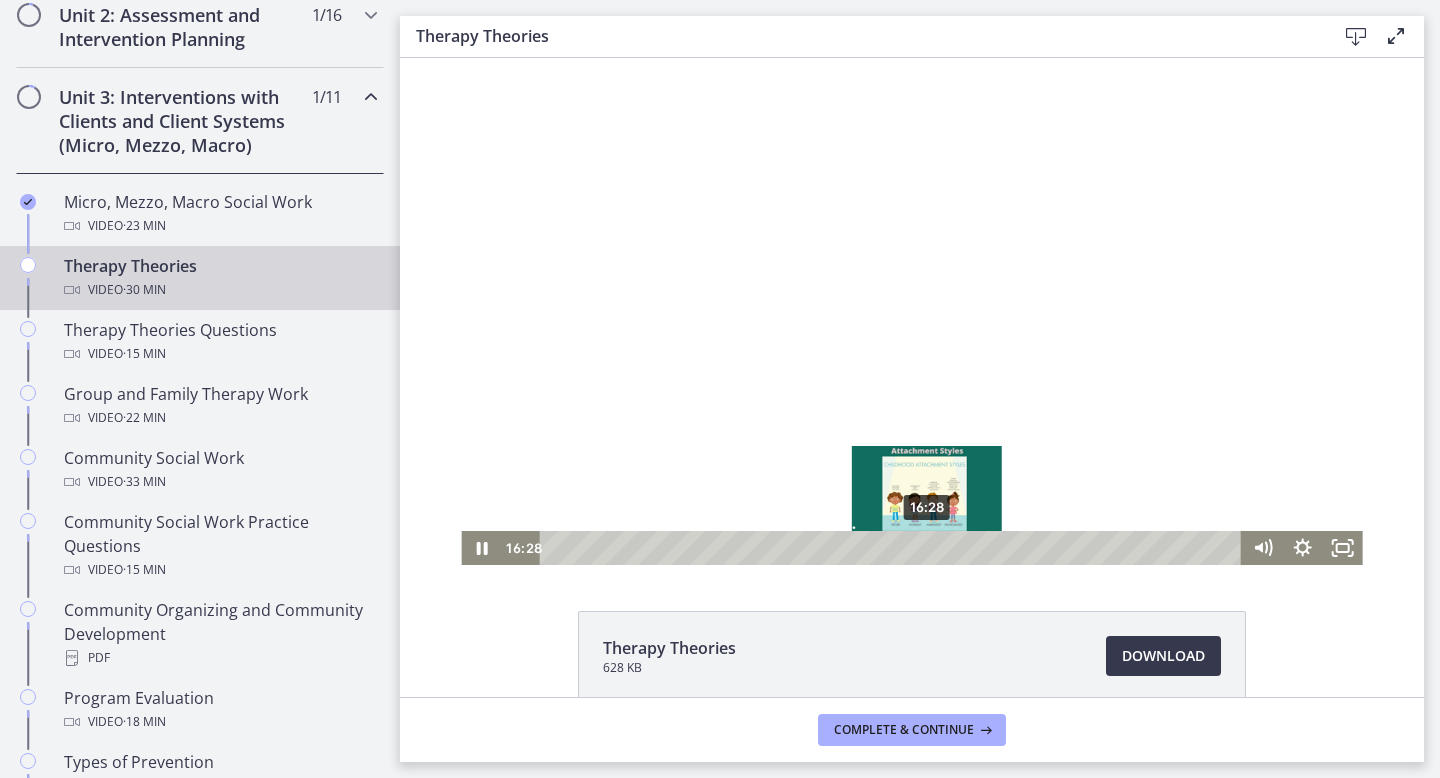 click at bounding box center [926, 547] 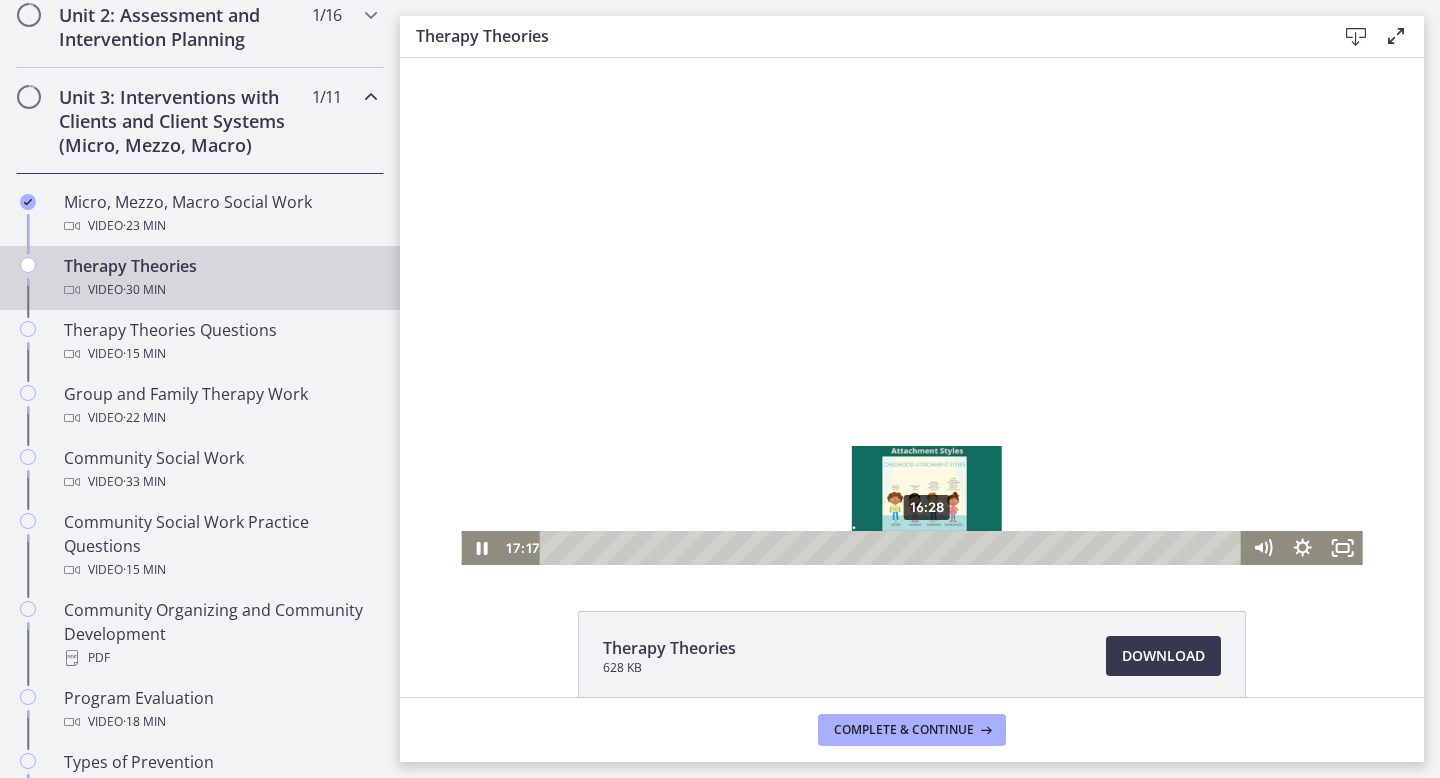 click on "16:28" at bounding box center [894, 548] 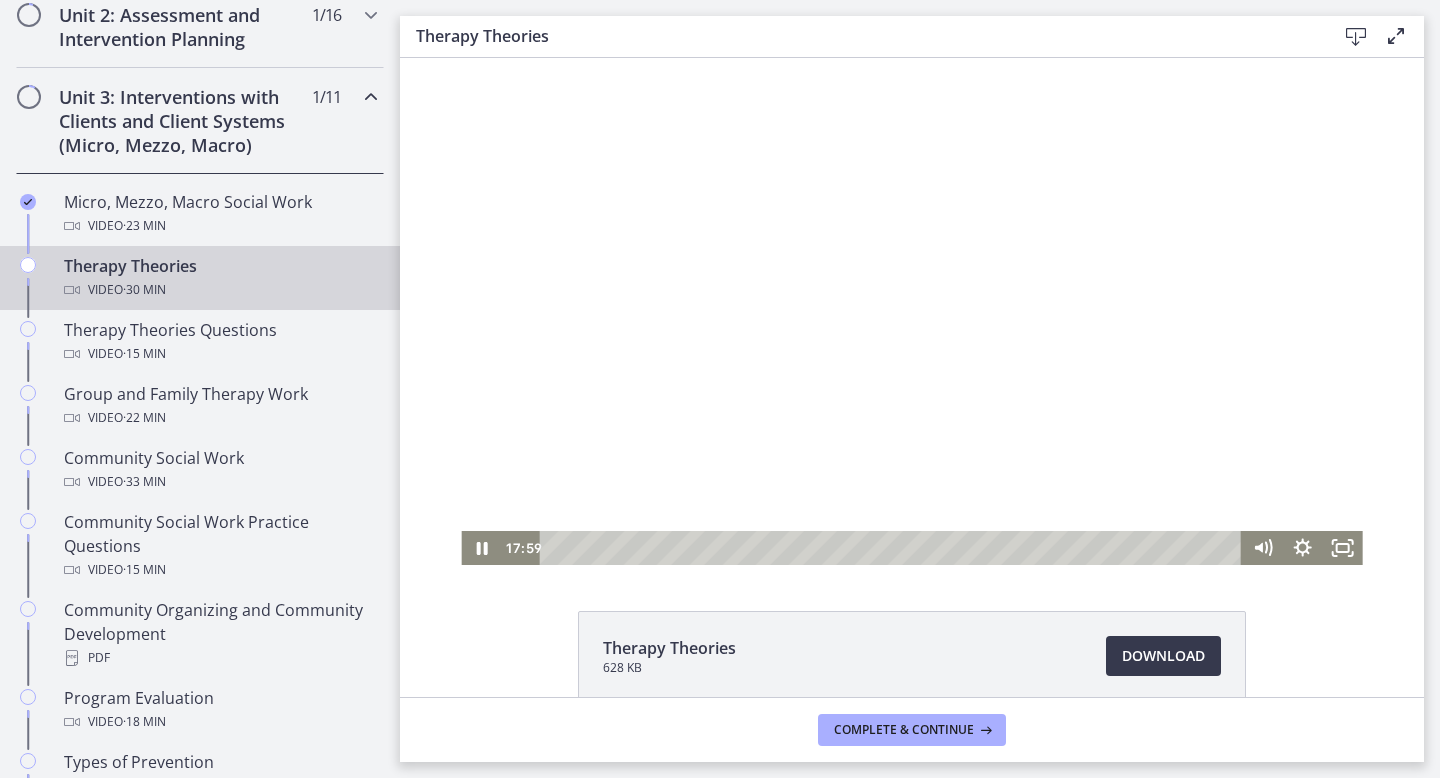 click at bounding box center (911, 311) 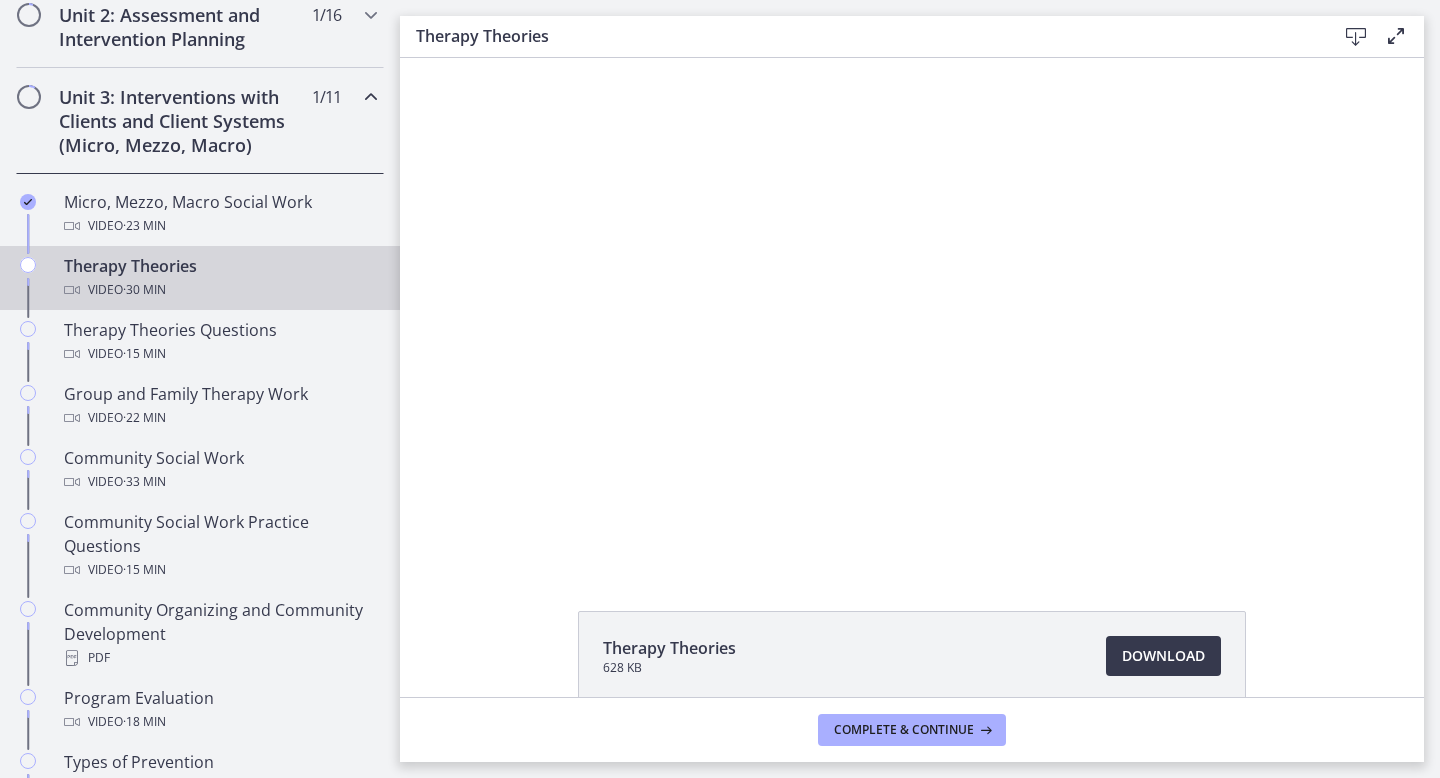 click at bounding box center [911, 311] 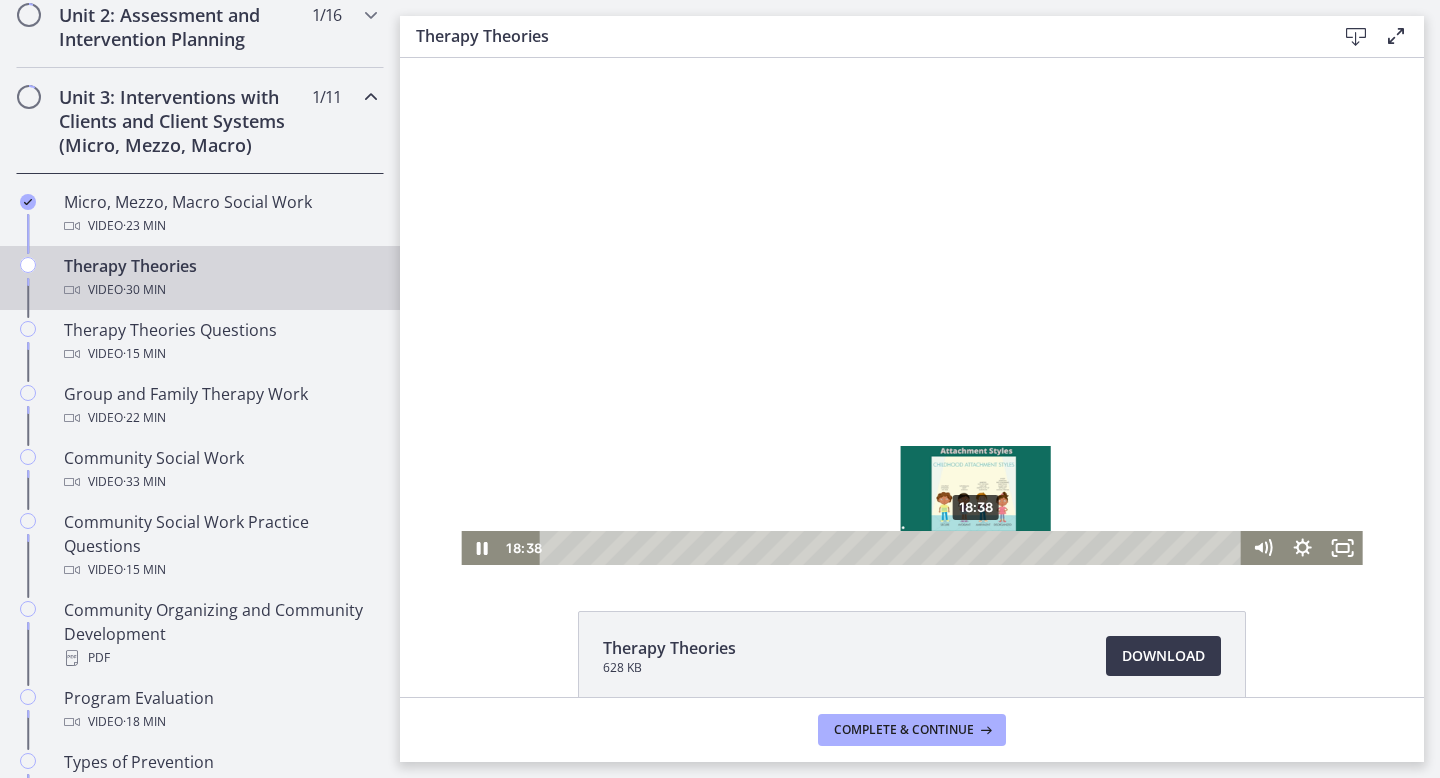 click on "18:38" at bounding box center (894, 548) 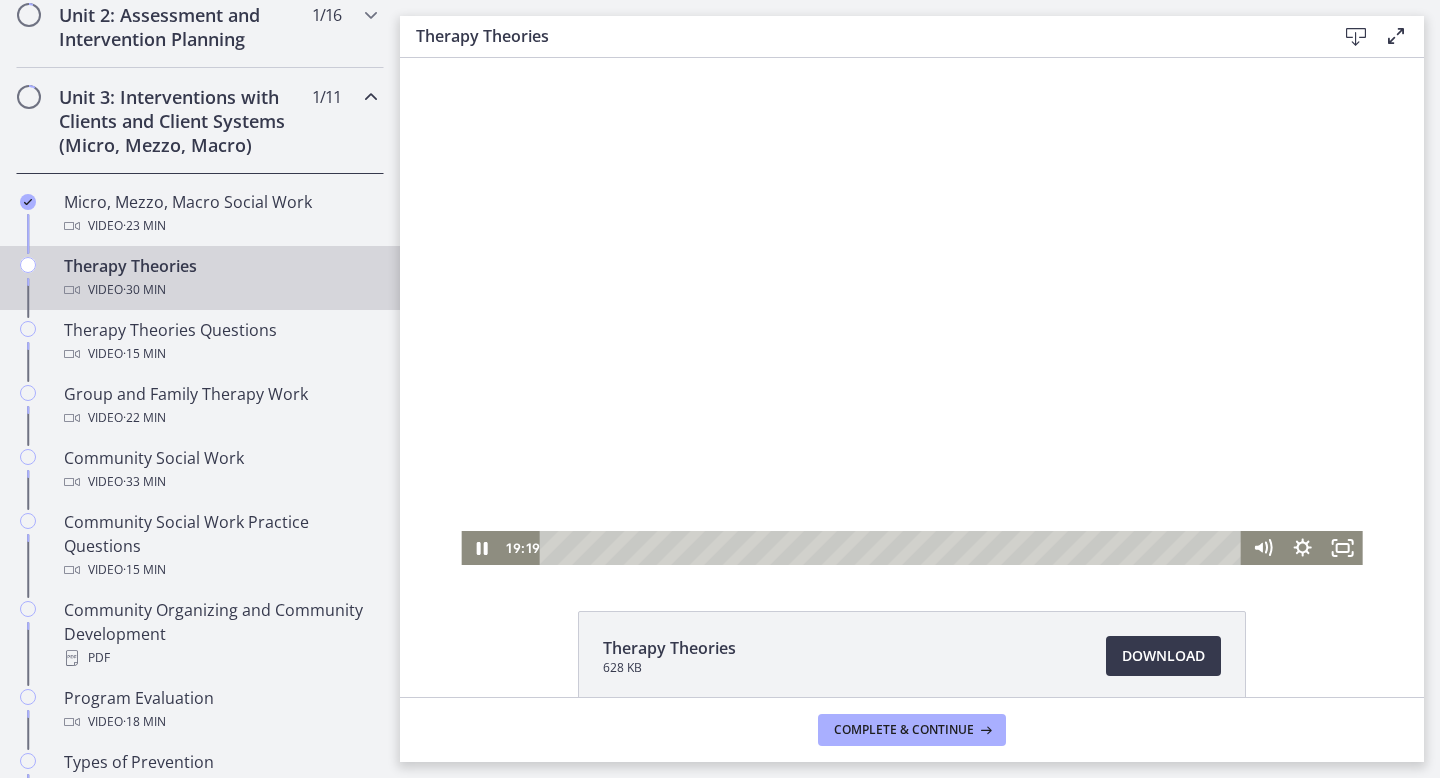 click at bounding box center [911, 311] 